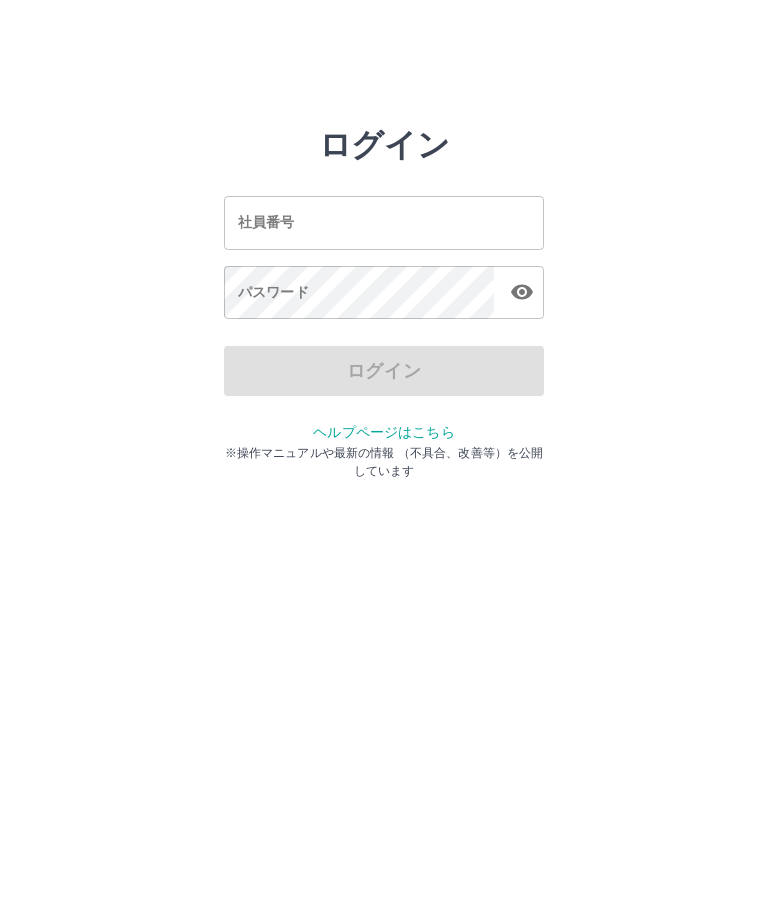 scroll, scrollTop: 0, scrollLeft: 0, axis: both 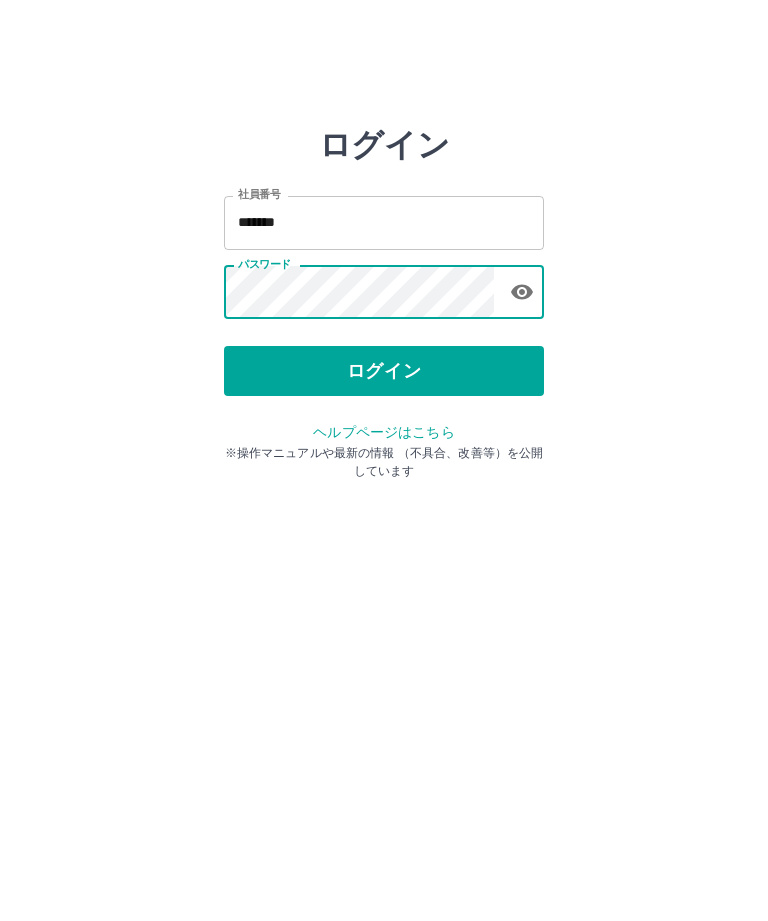 click on "ログイン" at bounding box center [384, 371] 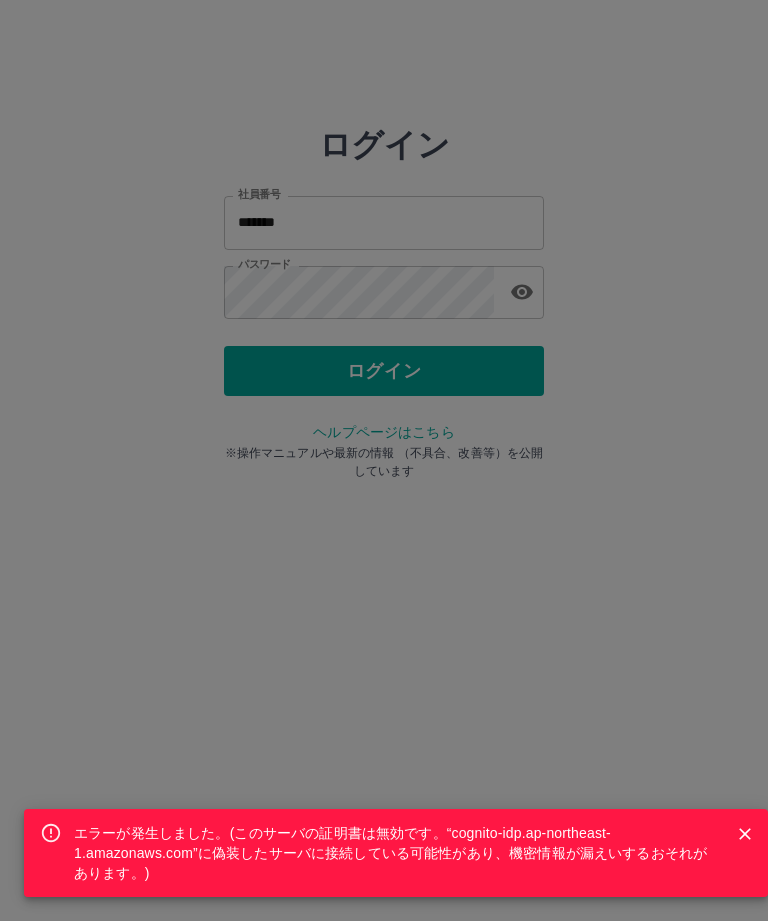click on "エラーが発生しました。( このサーバの証明書は無効です。“cognito-idp.ap-northeast-1.amazonaws.com”に偽装したサーバに接続している可能性があり、機密情報が漏えいするおそれがあります。 )" at bounding box center [384, 460] 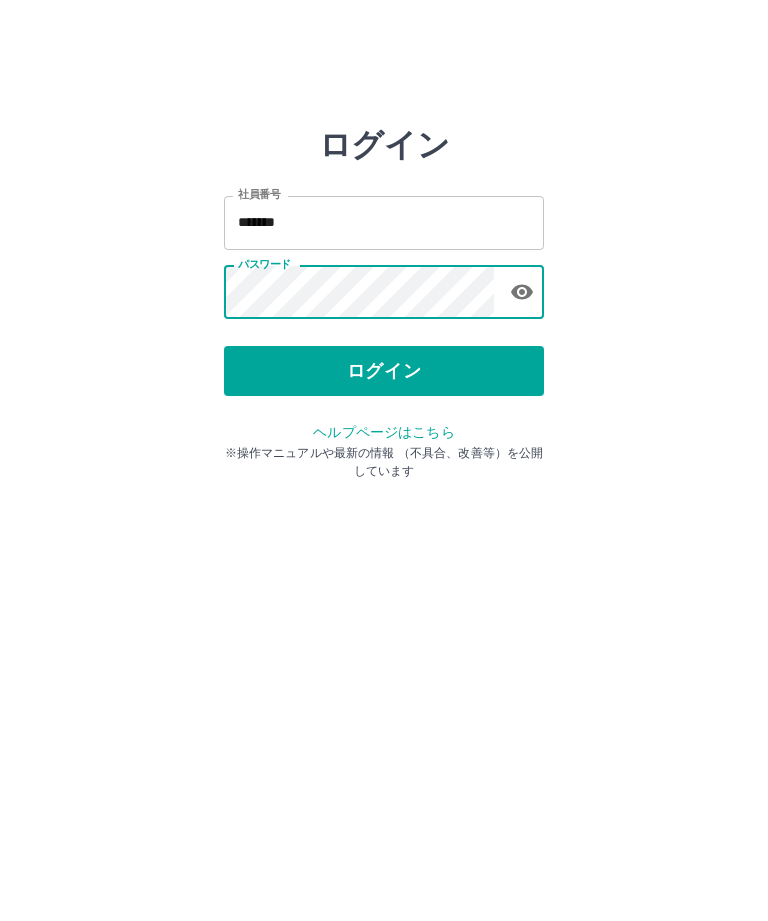 click on "ログイン" at bounding box center [384, 371] 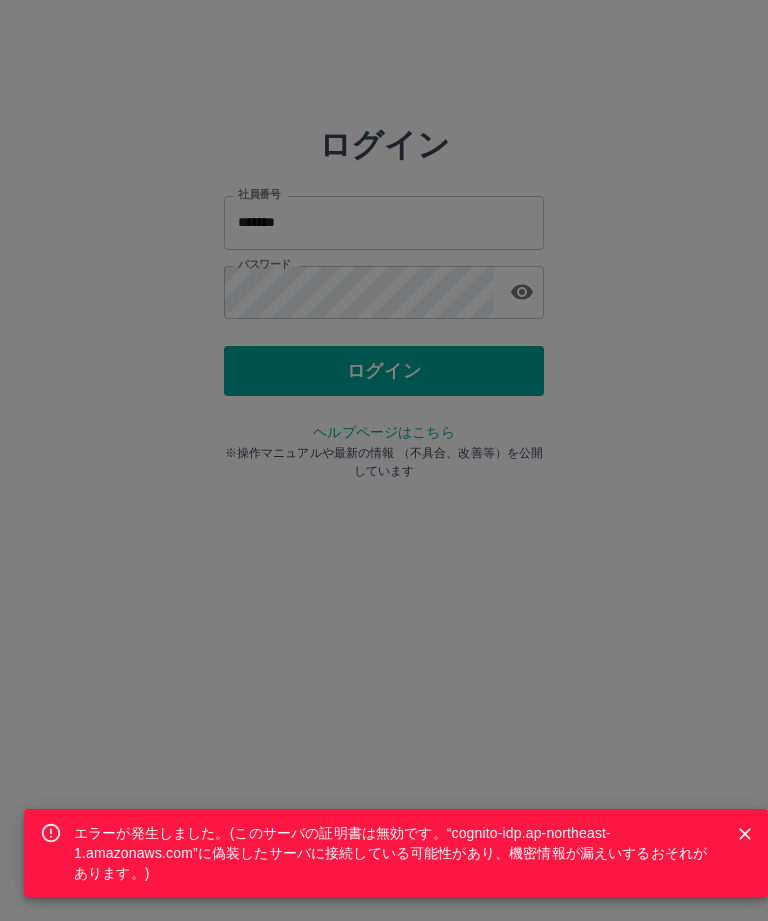 click on "エラーが発生しました。( このサーバの証明書は無効です。“cognito-idp.ap-northeast-1.amazonaws.com”に偽装したサーバに接続している可能性があり、機密情報が漏えいするおそれがあります。 )" at bounding box center [384, 460] 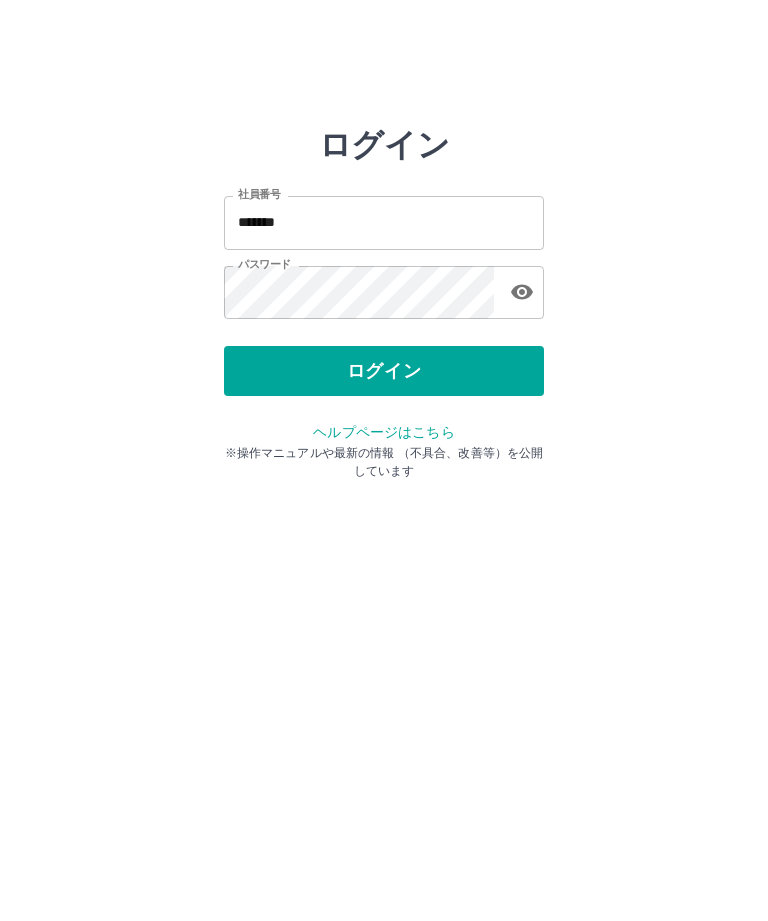 click on "*******" at bounding box center [384, 222] 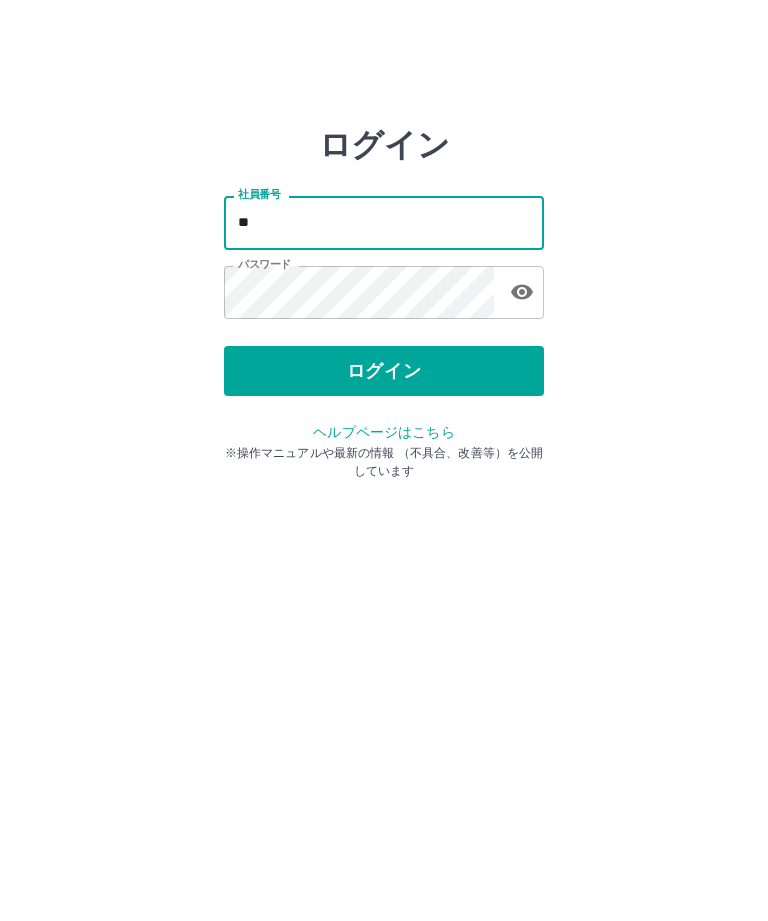 type on "*" 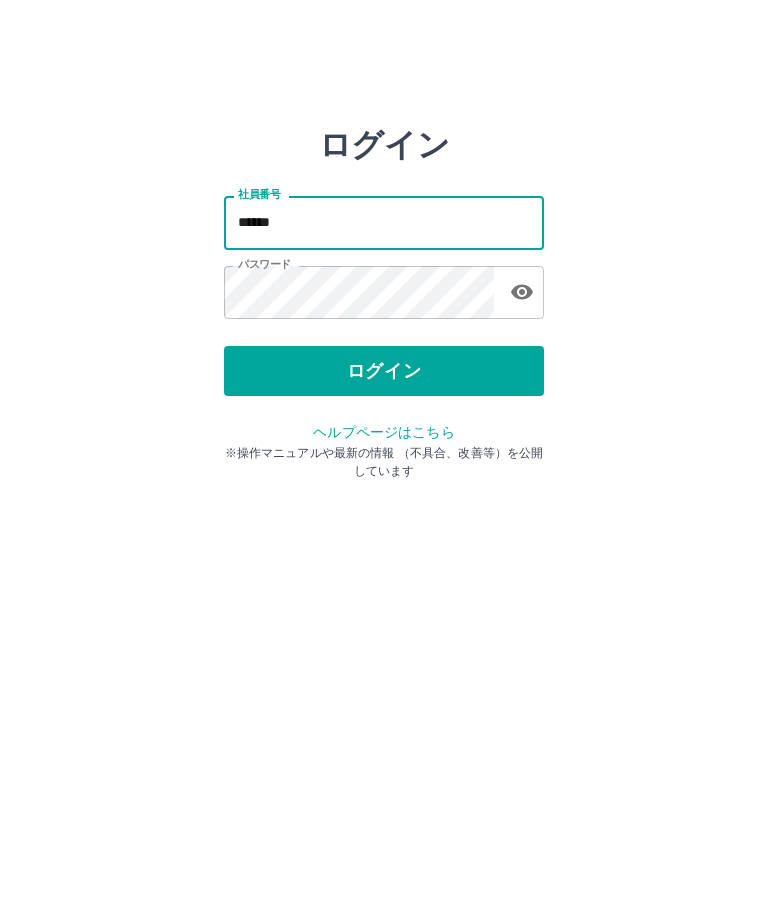 type on "*******" 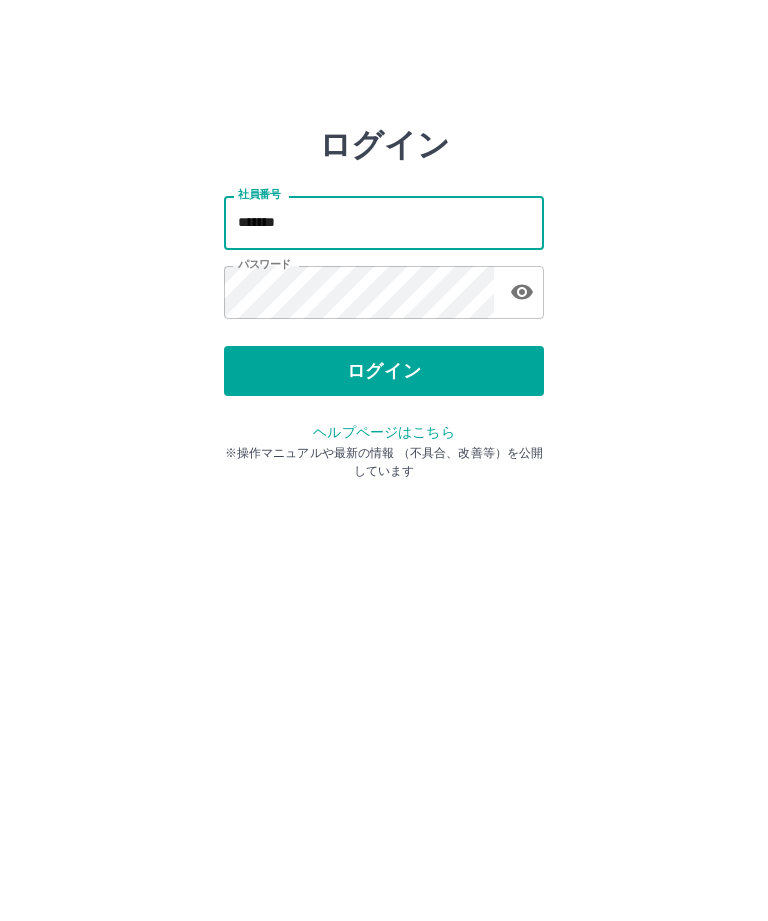 click on "ログイン" at bounding box center (384, 371) 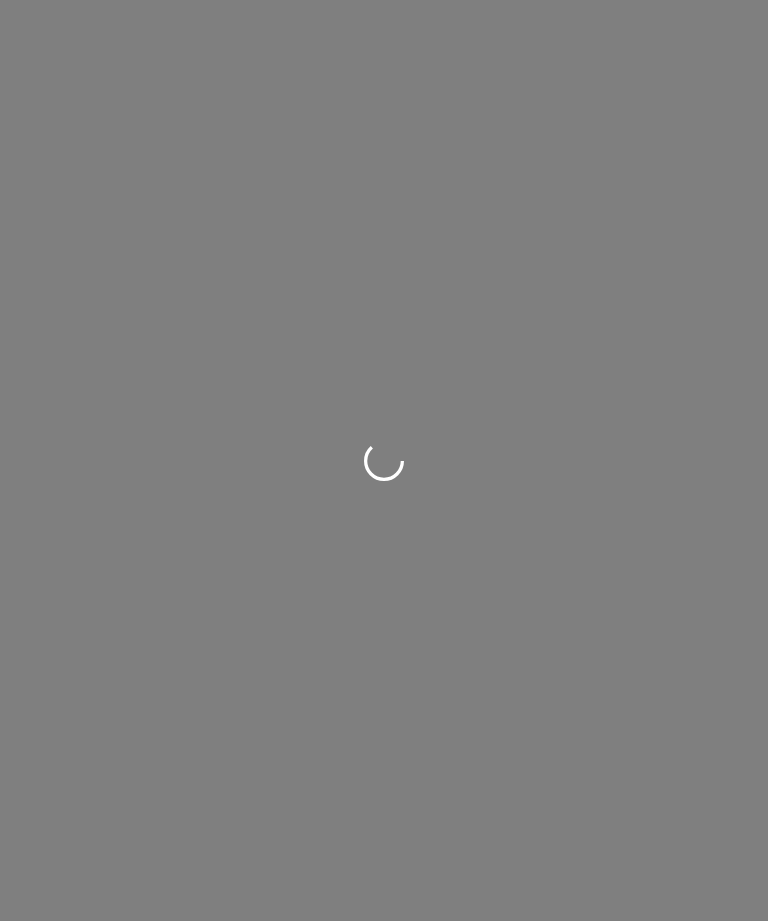 scroll, scrollTop: 0, scrollLeft: 0, axis: both 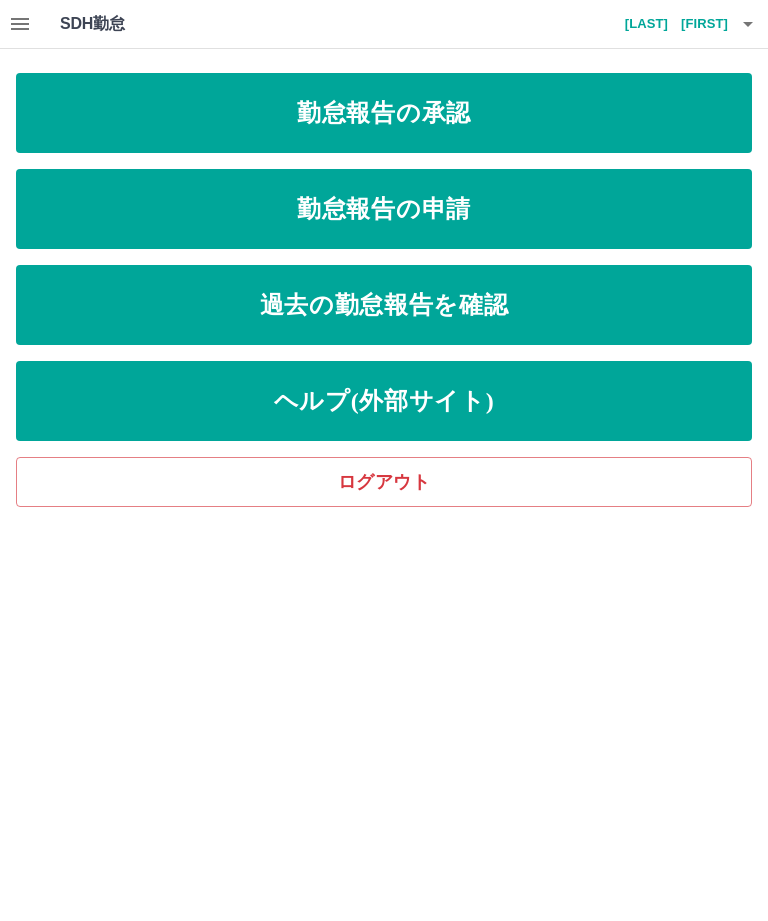 click on "勤怠報告の承認" at bounding box center (384, 113) 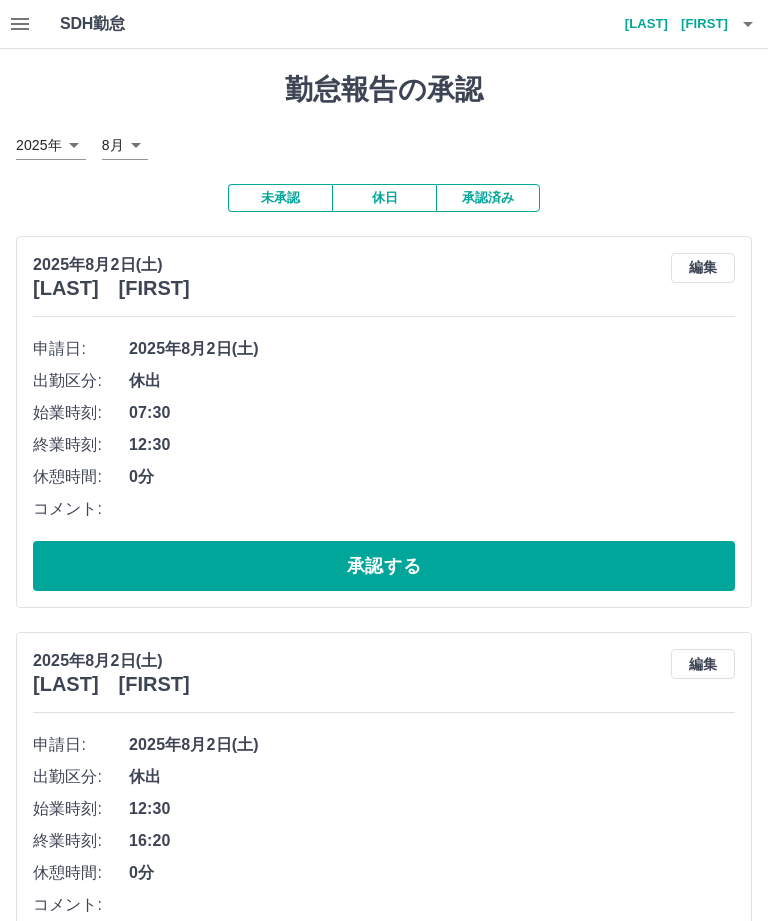 click on "承認する" at bounding box center [384, 566] 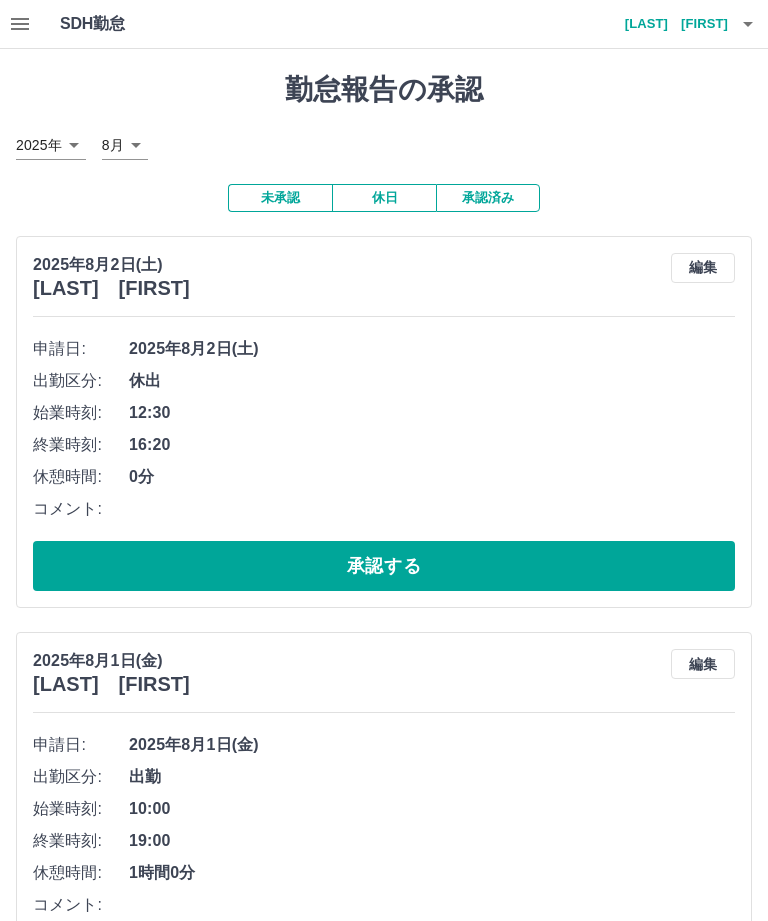 click on "承認する" at bounding box center (384, 566) 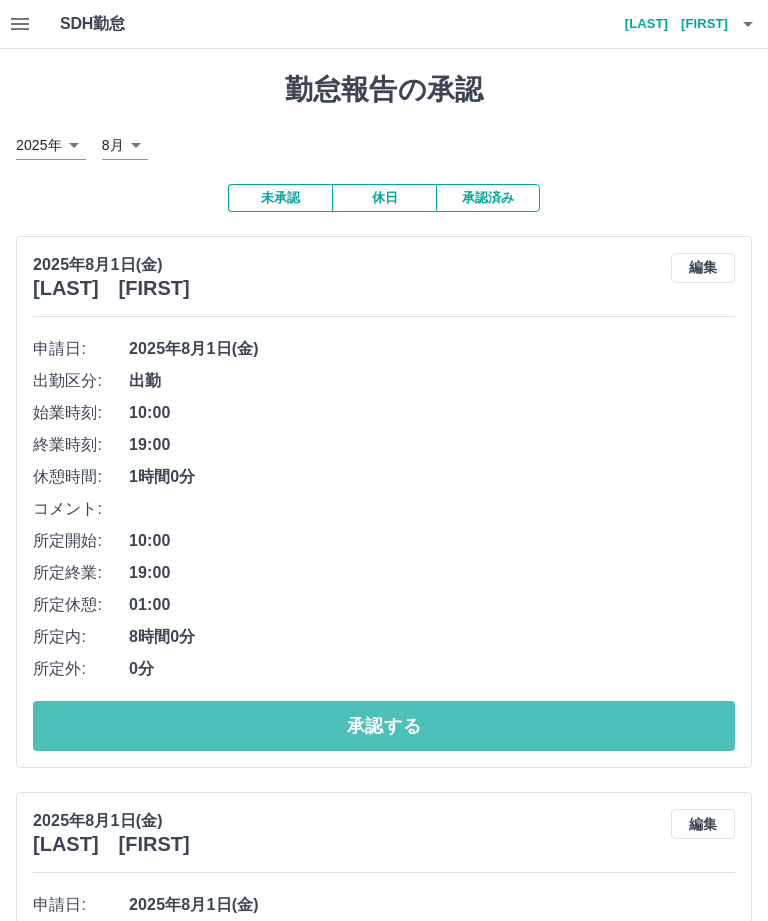 click on "承認する" at bounding box center (384, 726) 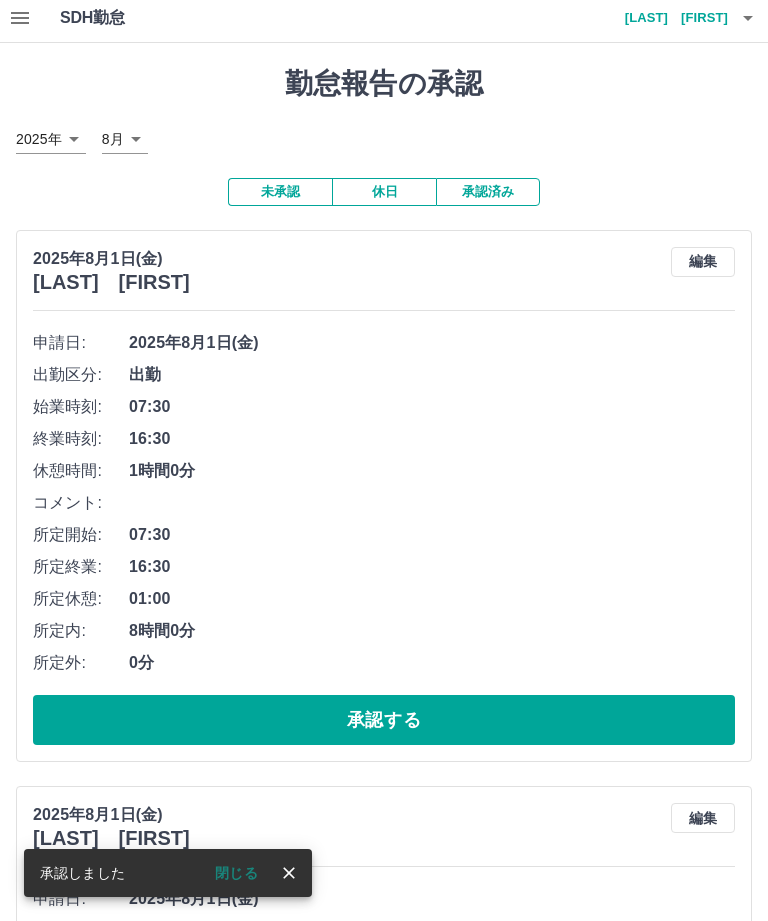 scroll, scrollTop: 16, scrollLeft: 0, axis: vertical 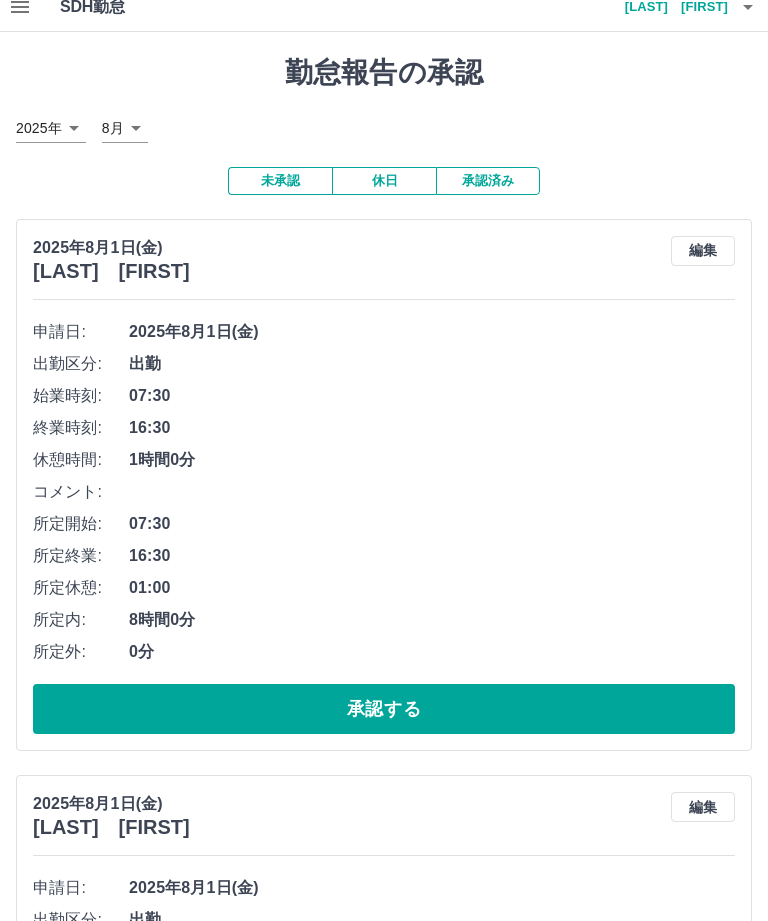 click on "承認する" at bounding box center [384, 710] 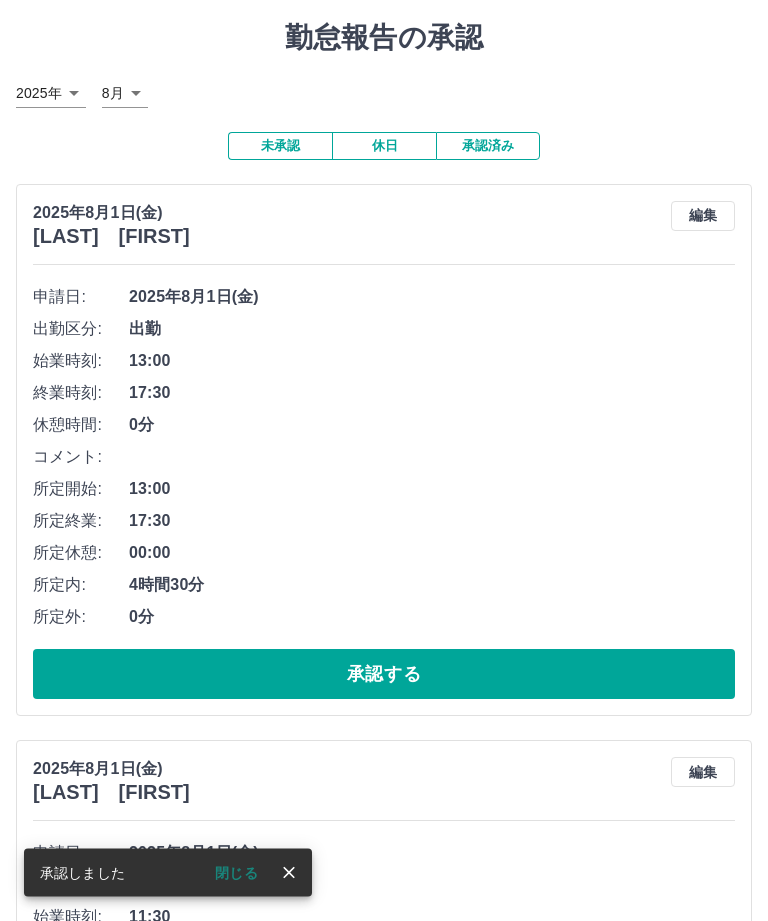 scroll, scrollTop: 54, scrollLeft: 0, axis: vertical 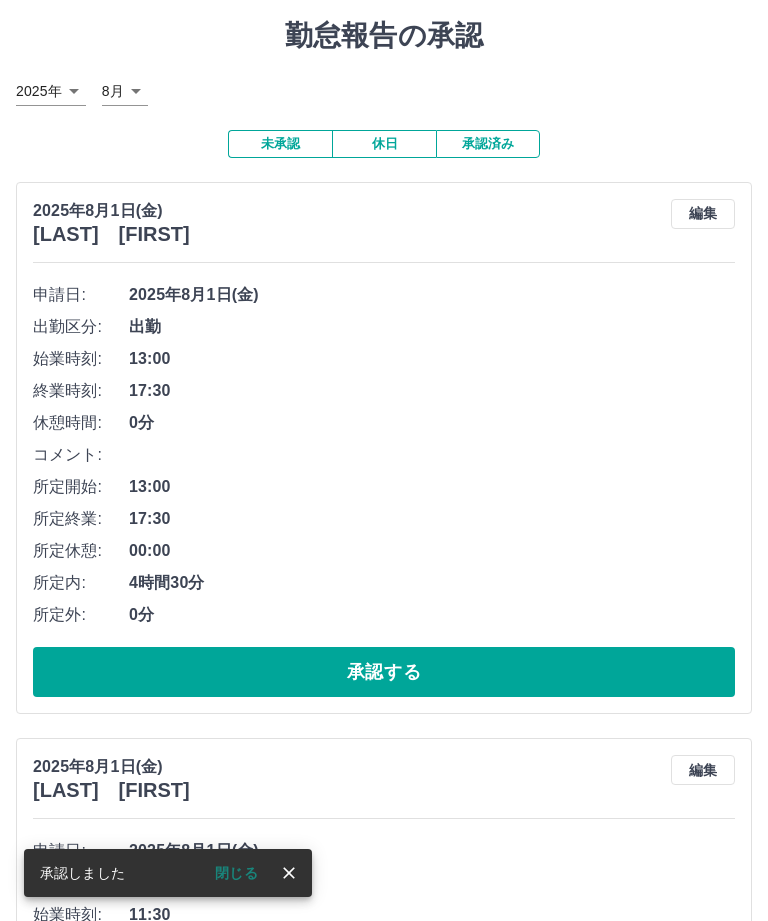 click on "承認する" at bounding box center [384, 672] 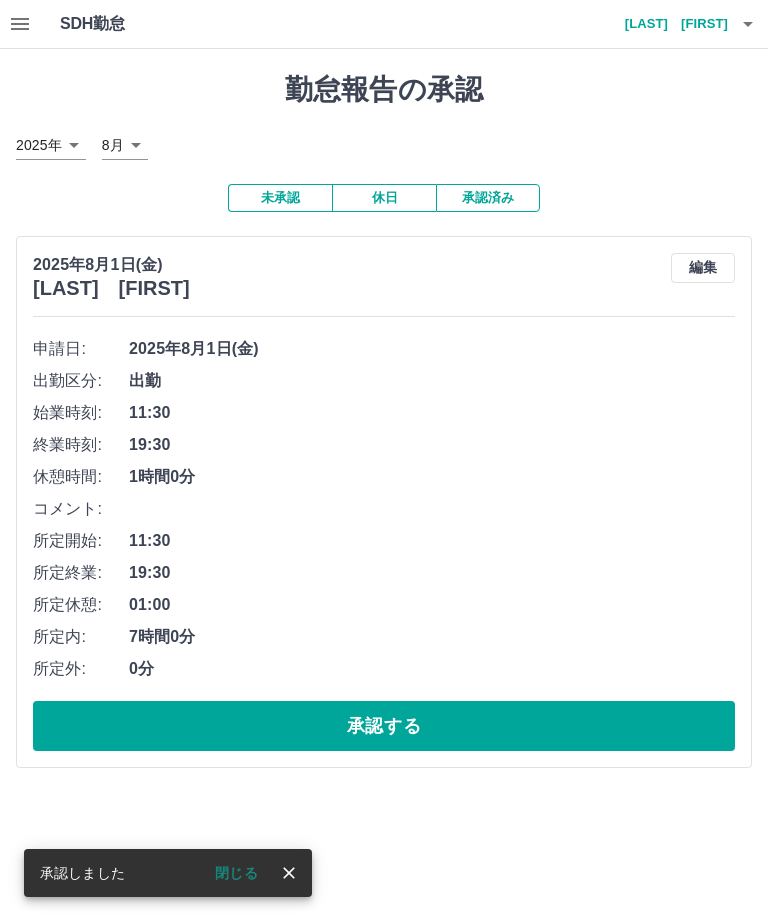 scroll, scrollTop: 0, scrollLeft: 0, axis: both 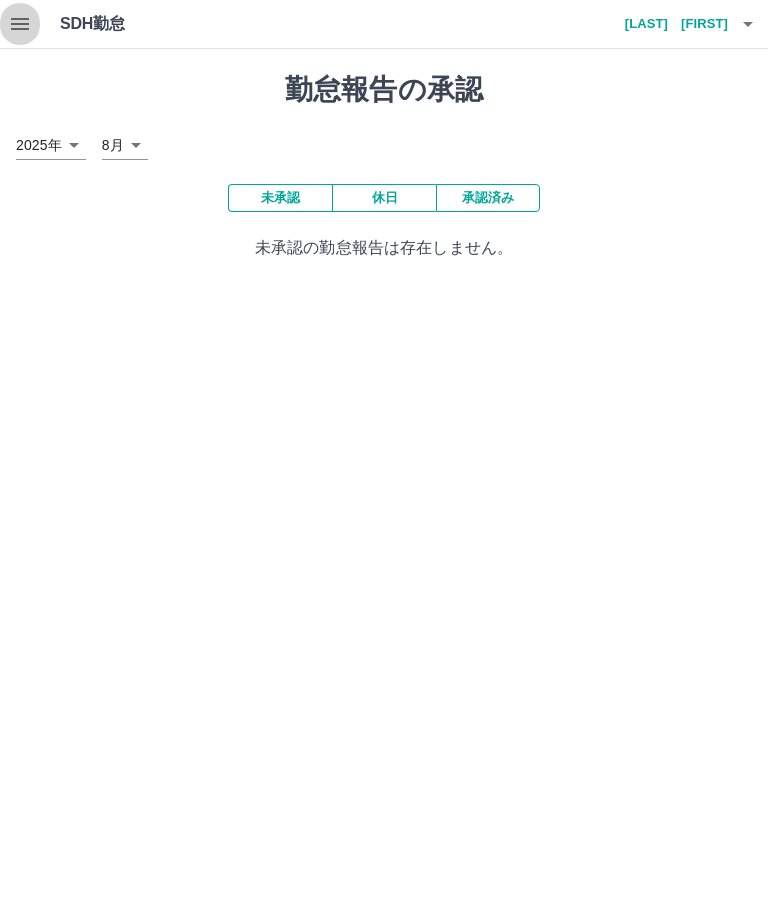 click 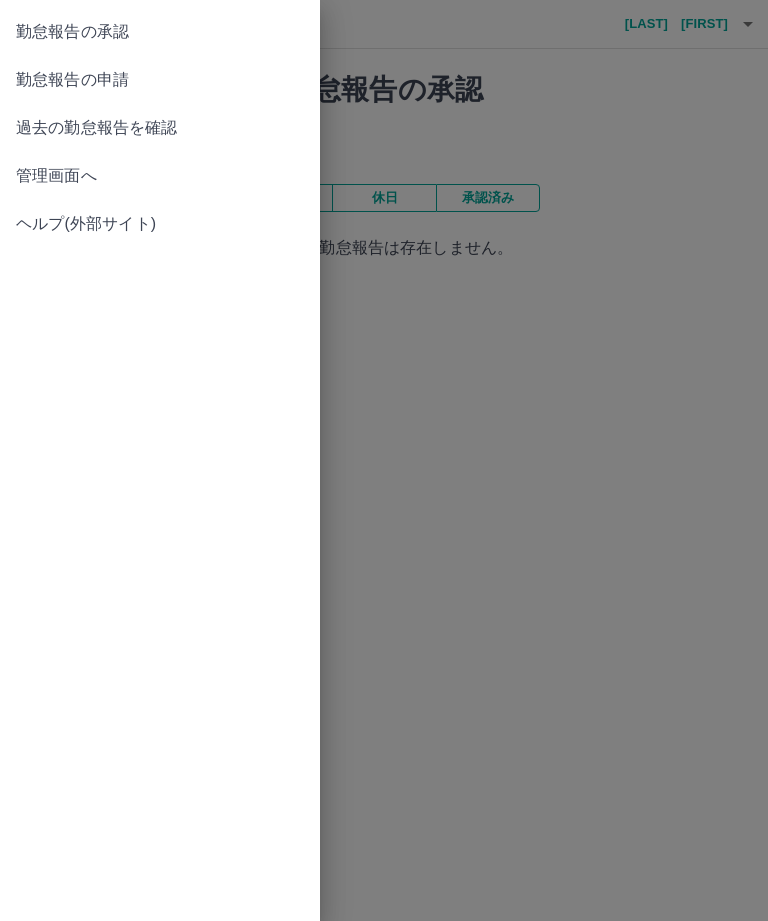 click on "勤怠報告の申請" at bounding box center [160, 80] 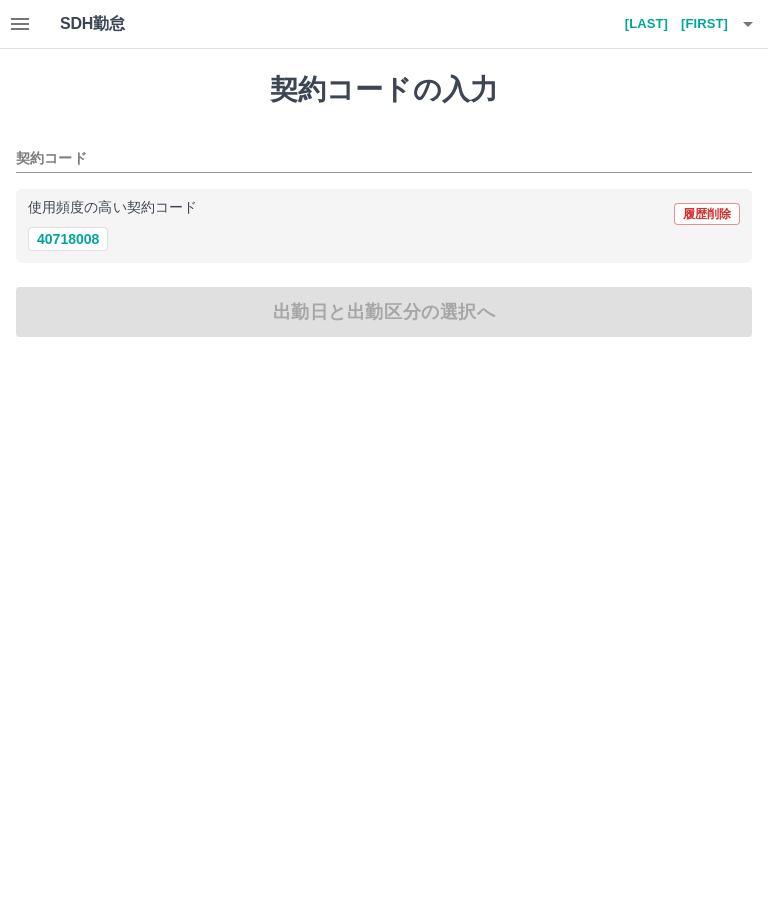 click on "40718008" at bounding box center (68, 239) 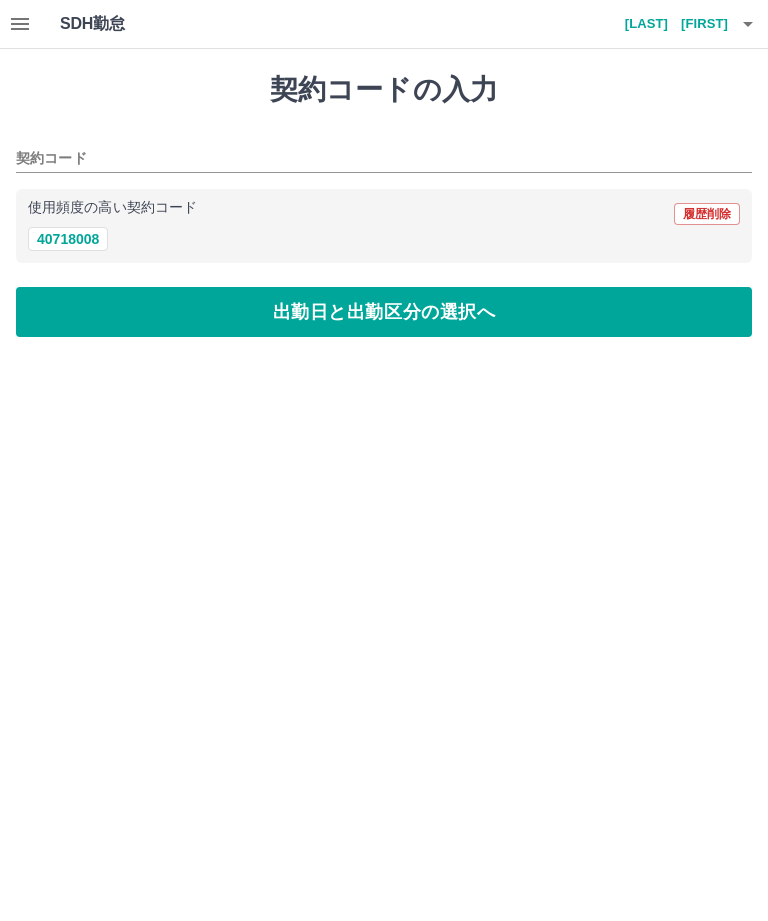 type on "********" 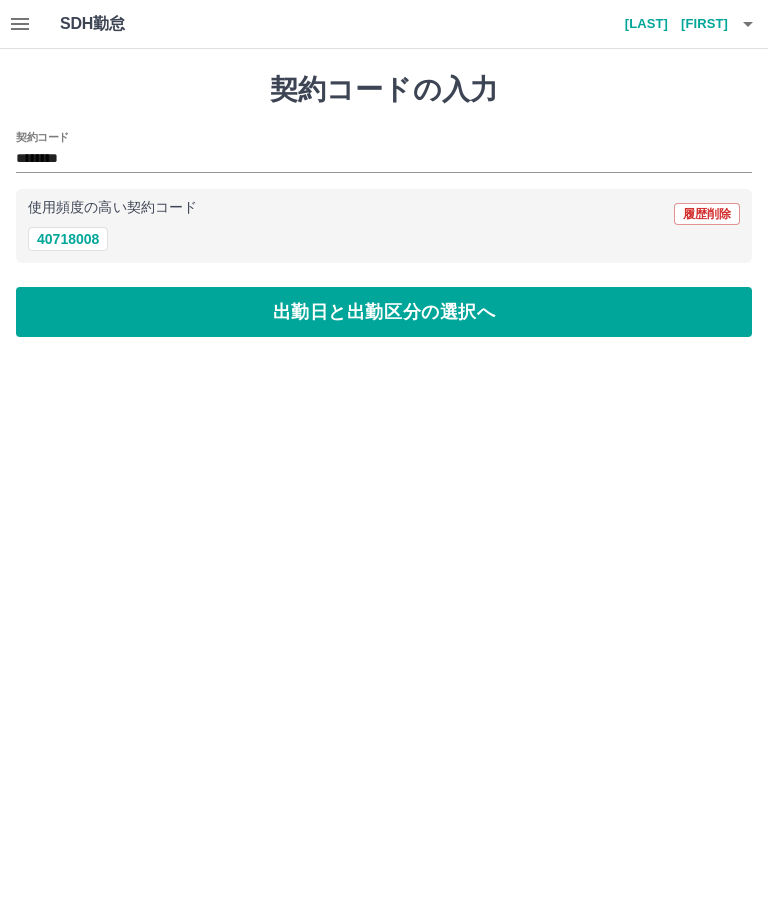 click on "出勤日と出勤区分の選択へ" at bounding box center (384, 312) 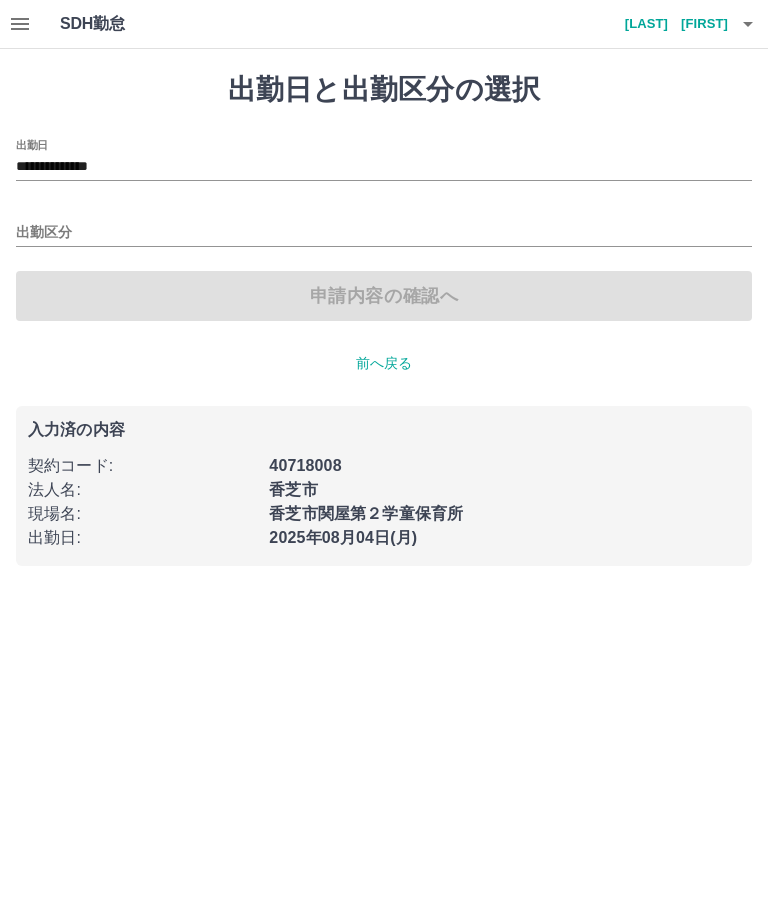 click on "出勤区分" at bounding box center (384, 233) 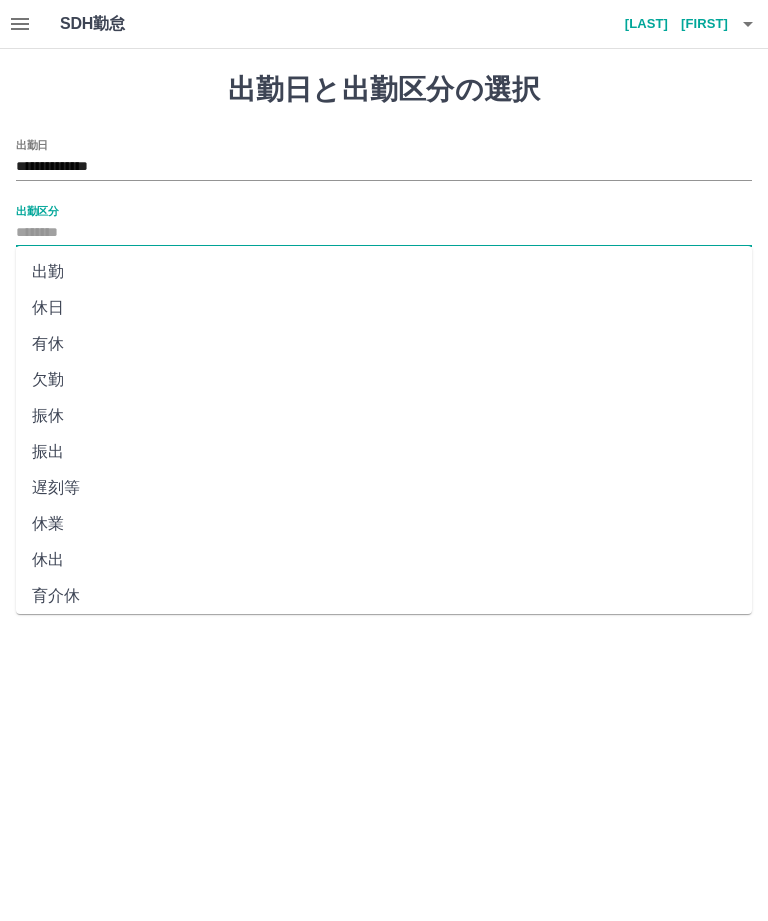 click on "出勤" at bounding box center [384, 272] 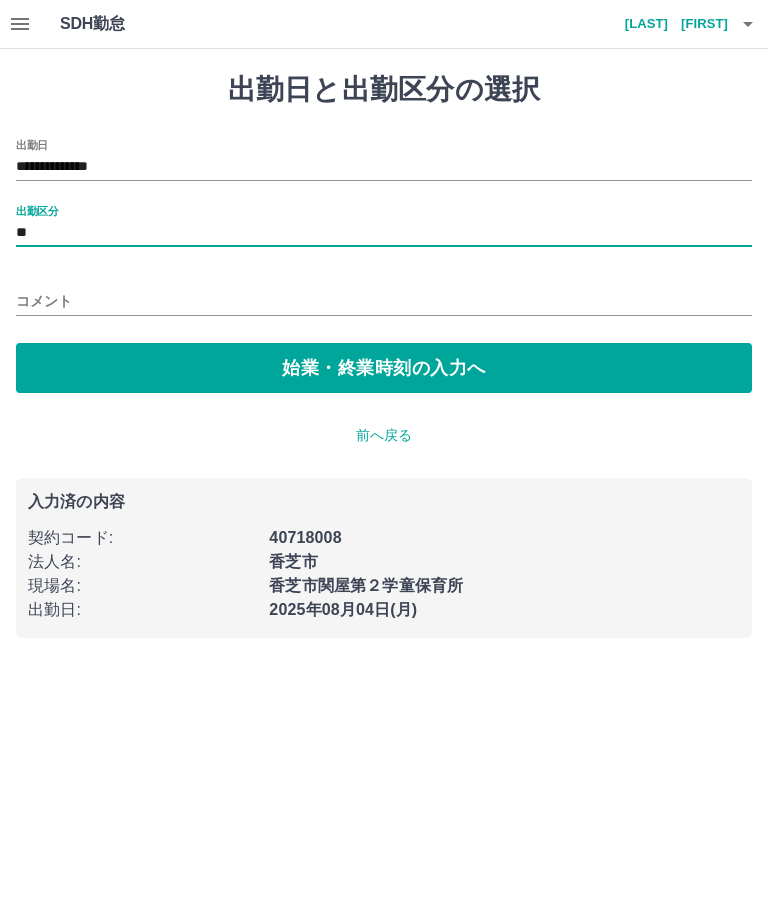 type on "**" 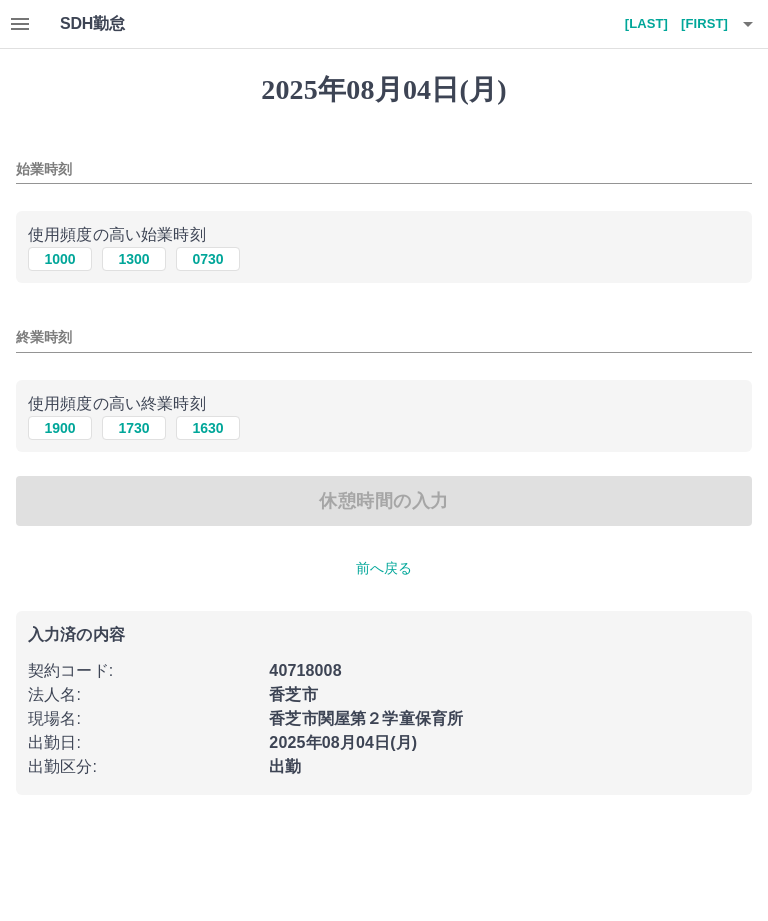 click on "始業時刻" at bounding box center (384, 169) 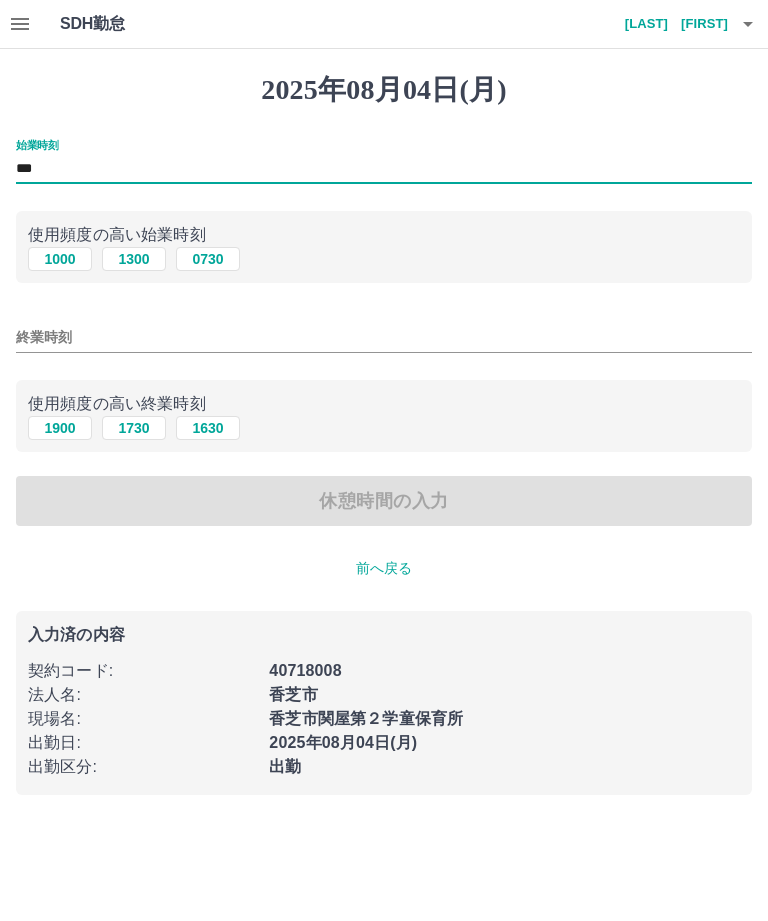 type on "***" 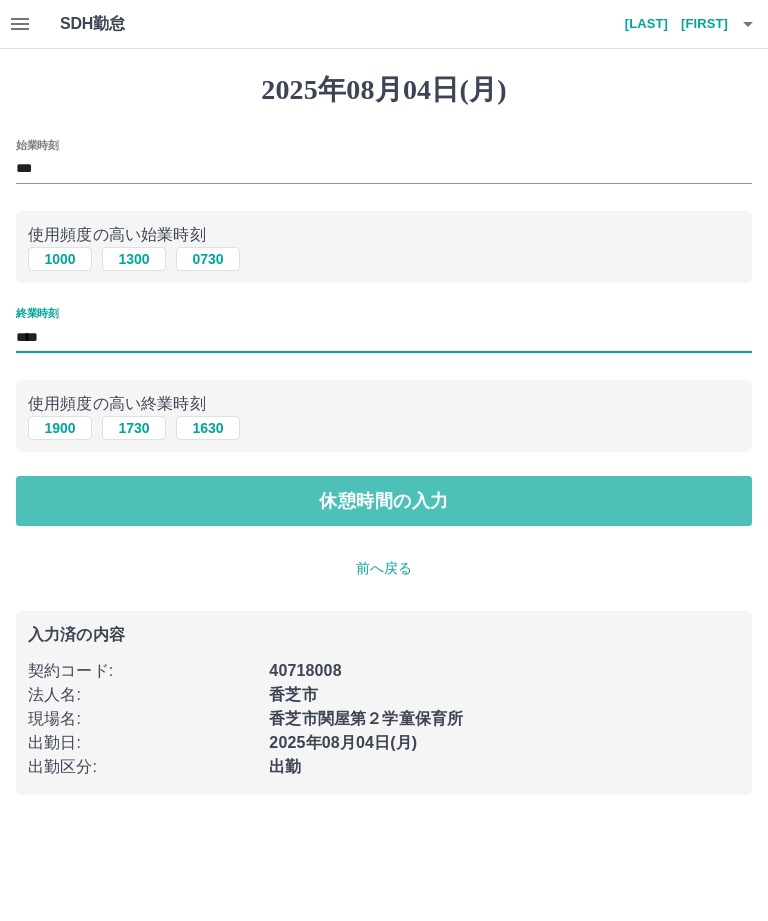 type on "****" 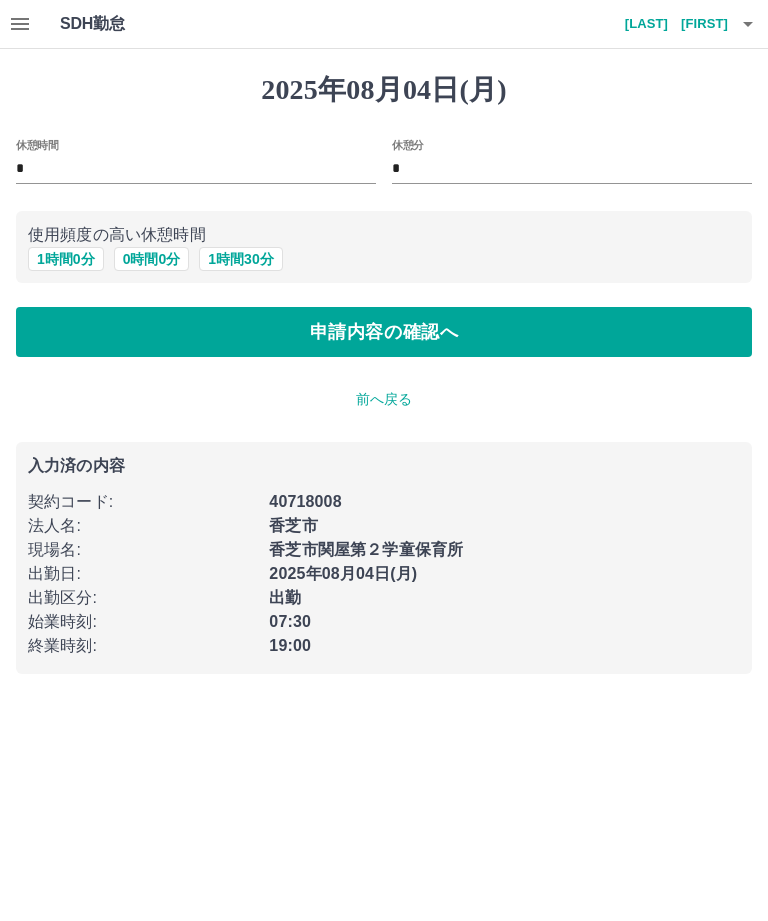 click on "1 時間 0 分" at bounding box center [66, 259] 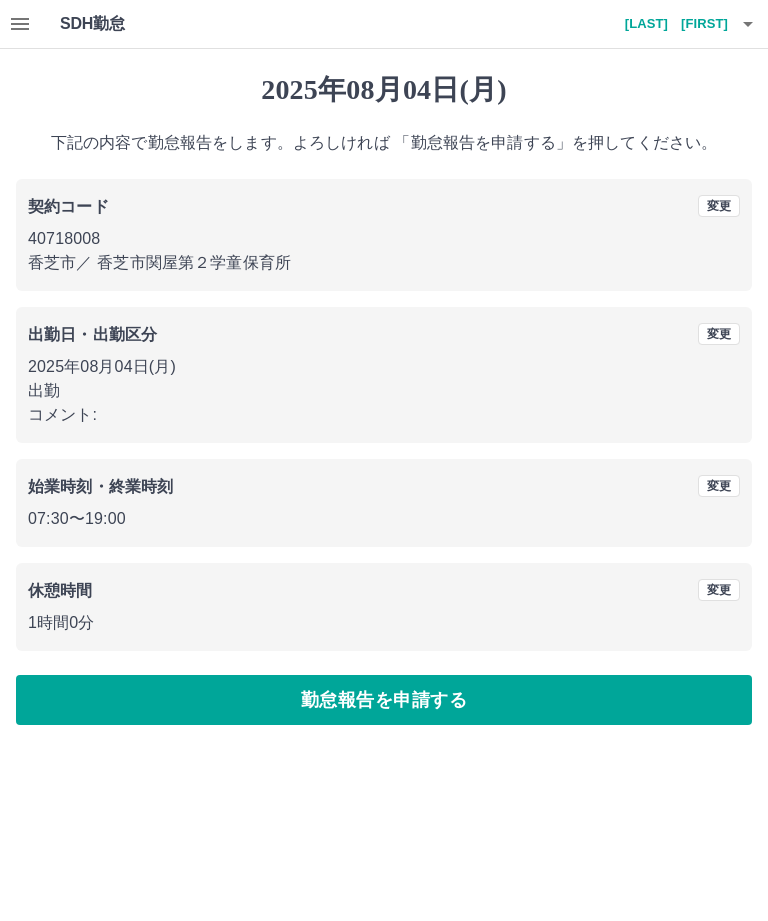 click on "勤怠報告を申請する" at bounding box center [384, 700] 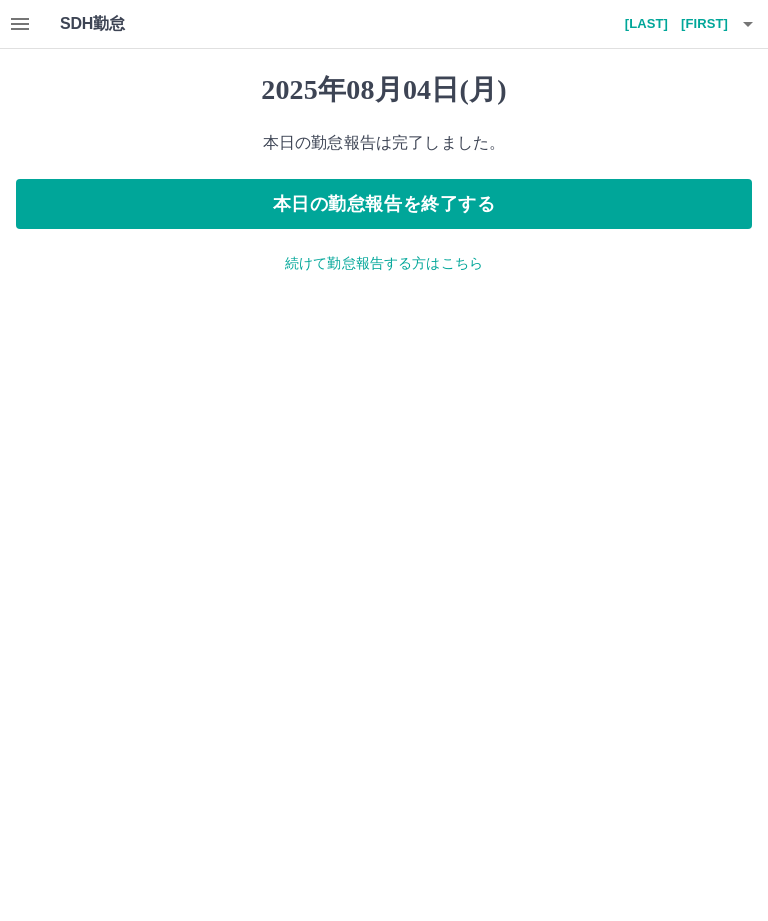 click at bounding box center [748, 24] 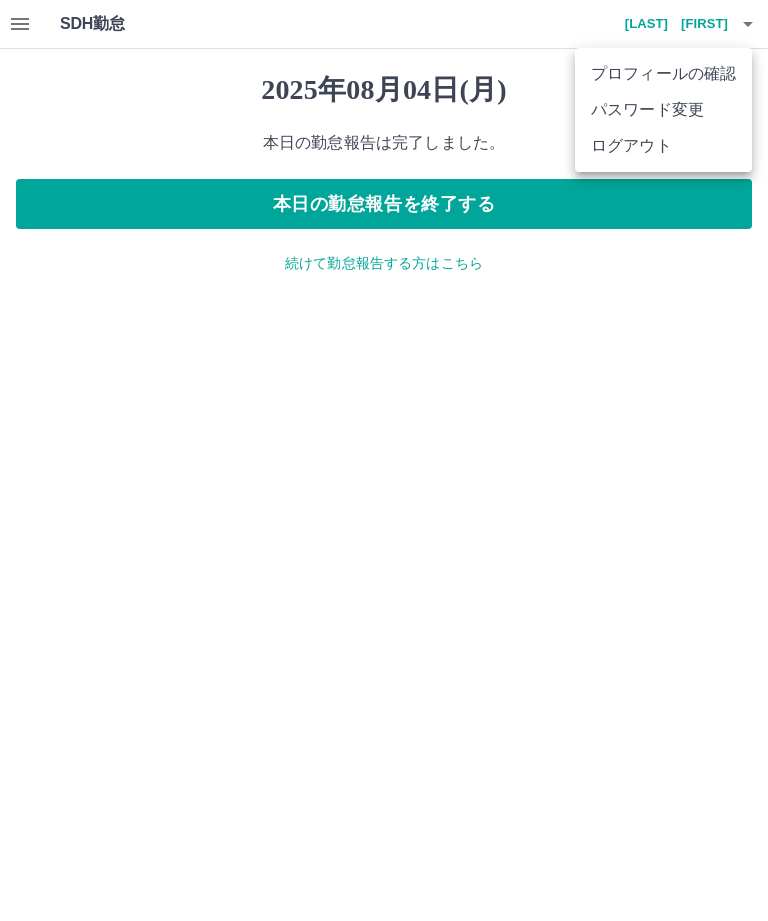 click on "ログアウト" at bounding box center (663, 146) 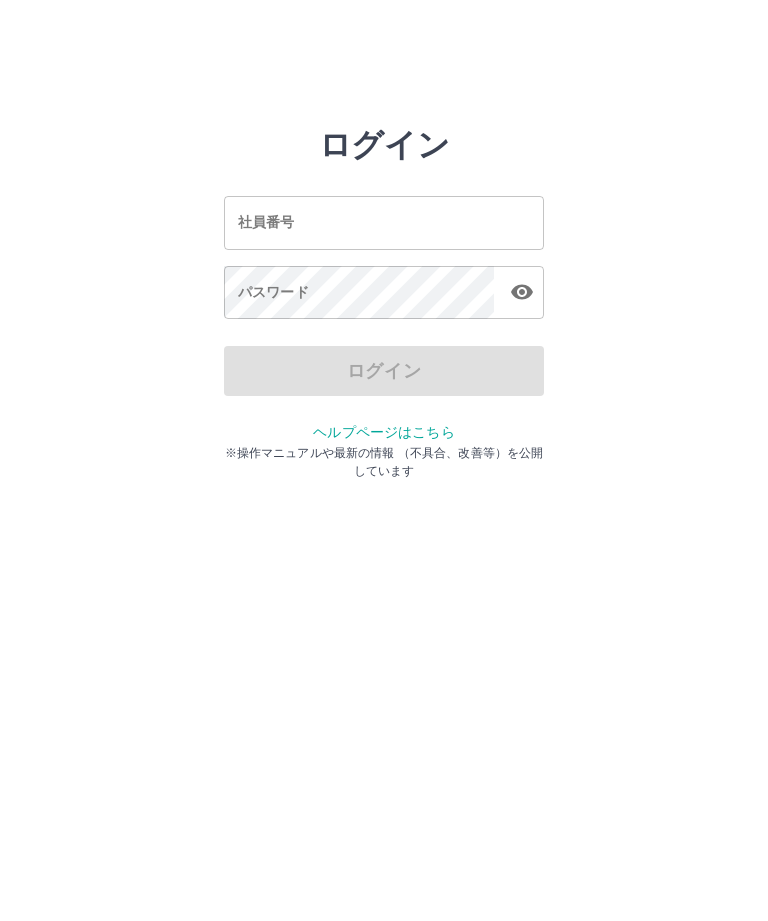 scroll, scrollTop: 0, scrollLeft: 0, axis: both 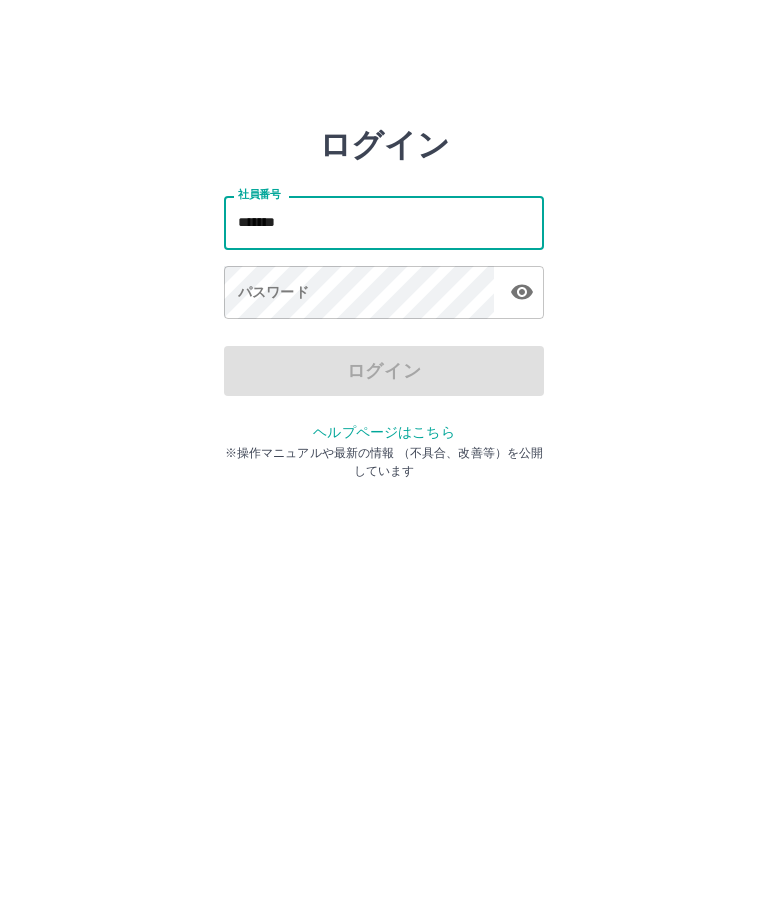 type on "*******" 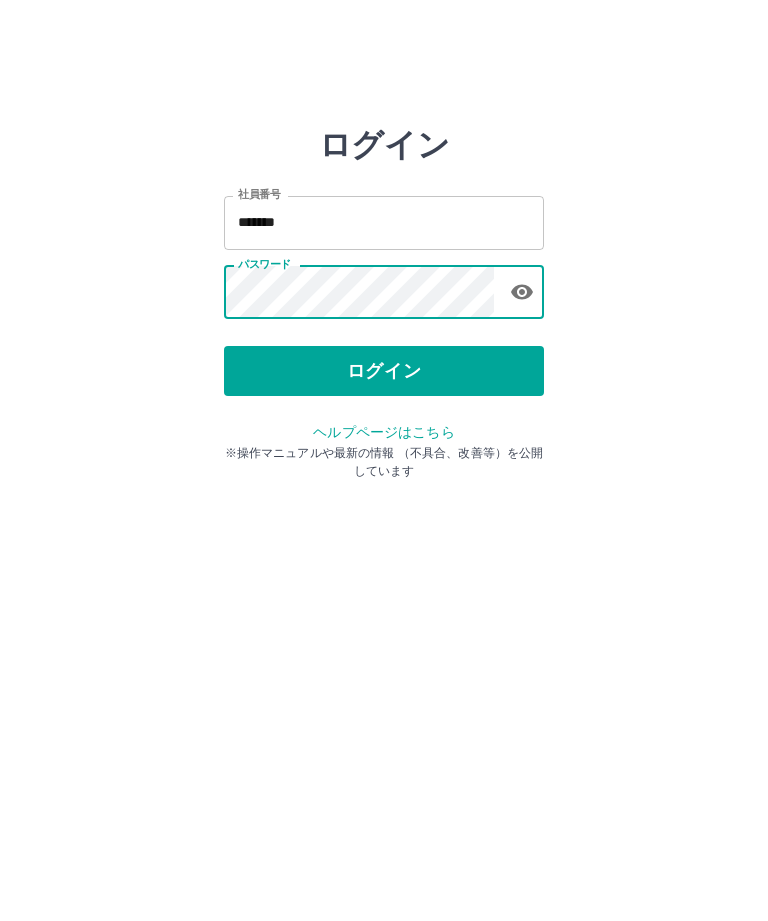 click on "ログイン" at bounding box center [384, 371] 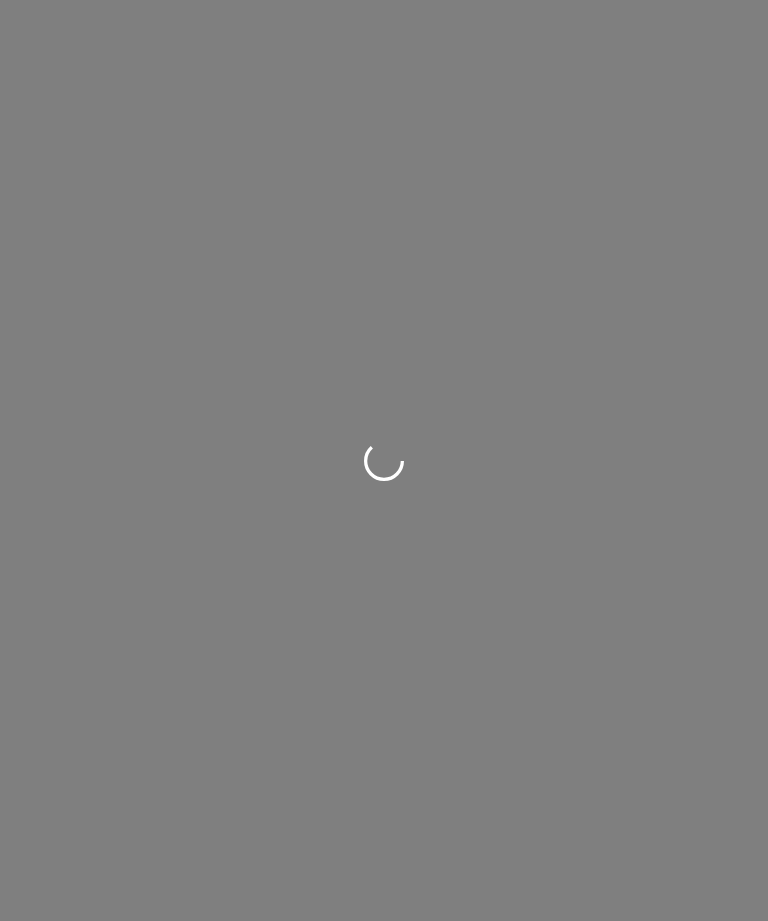 scroll, scrollTop: 0, scrollLeft: 0, axis: both 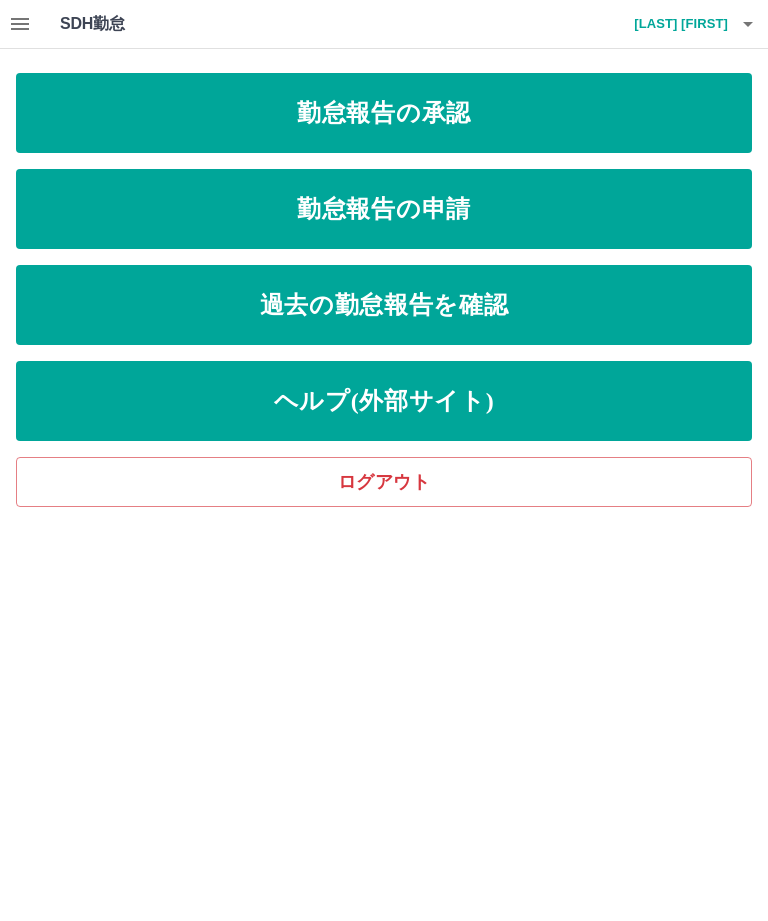 click on "勤怠報告の承認" at bounding box center [384, 113] 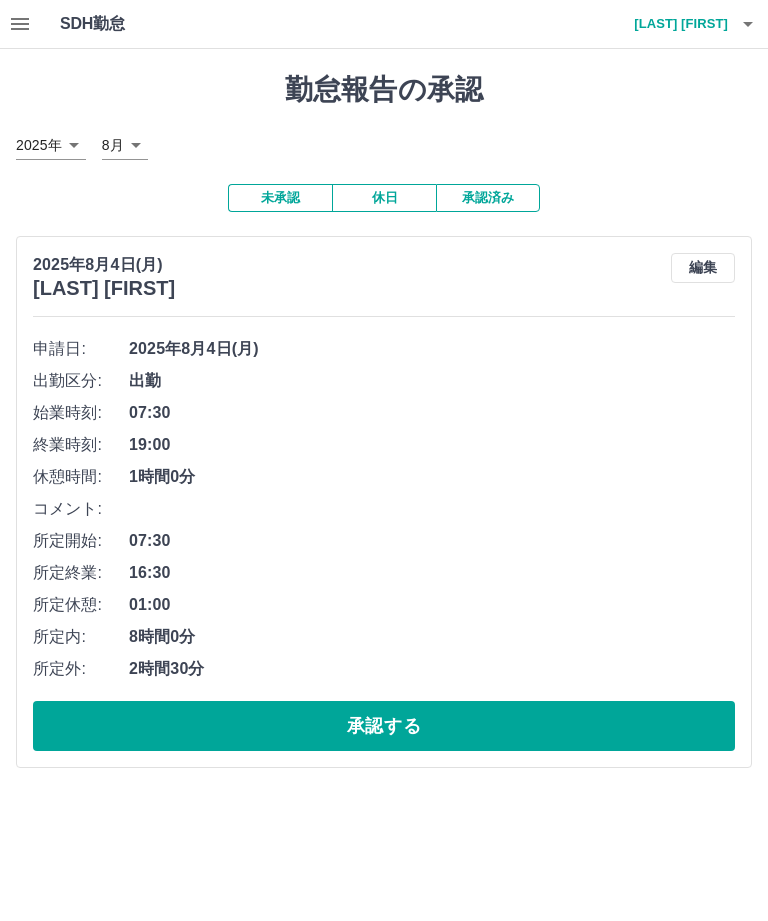 click 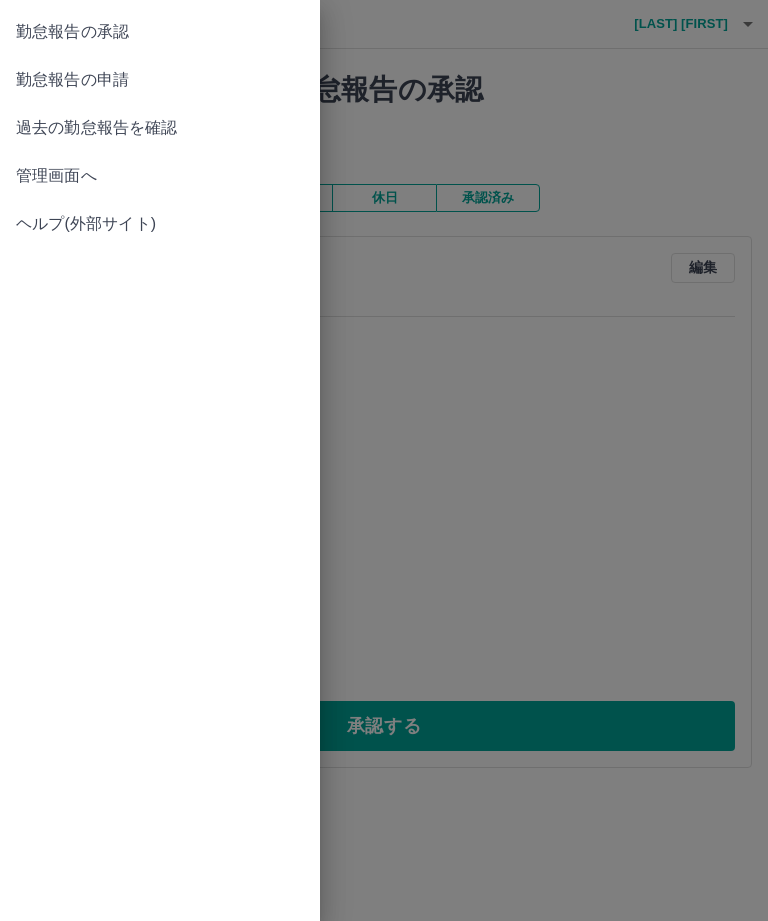 click at bounding box center (384, 460) 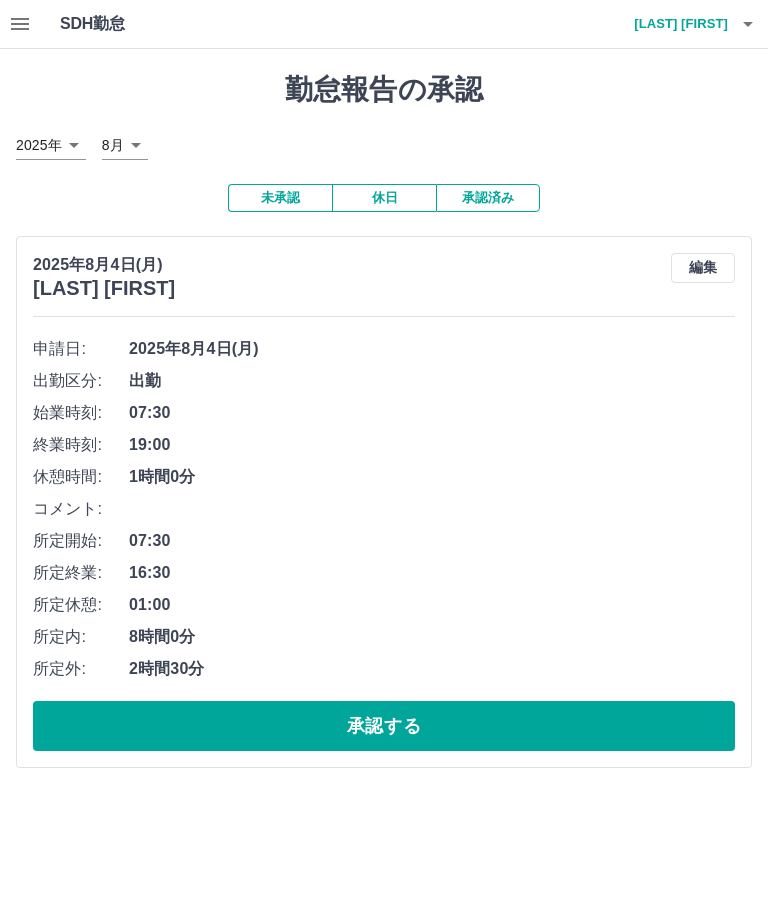 click on "未承認" at bounding box center [280, 198] 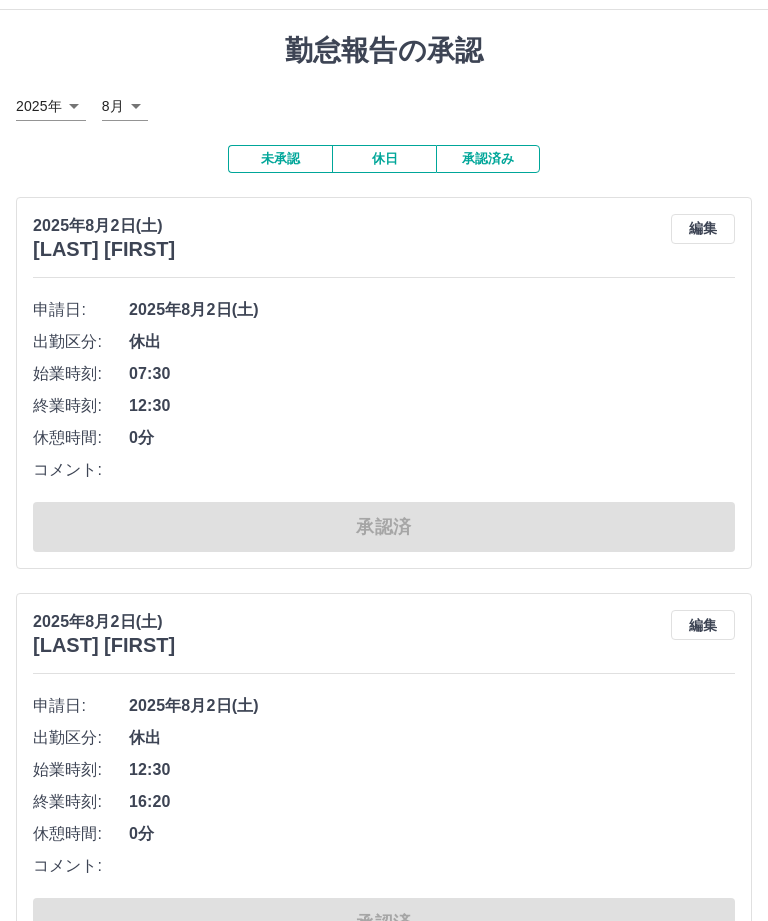 scroll, scrollTop: 0, scrollLeft: 0, axis: both 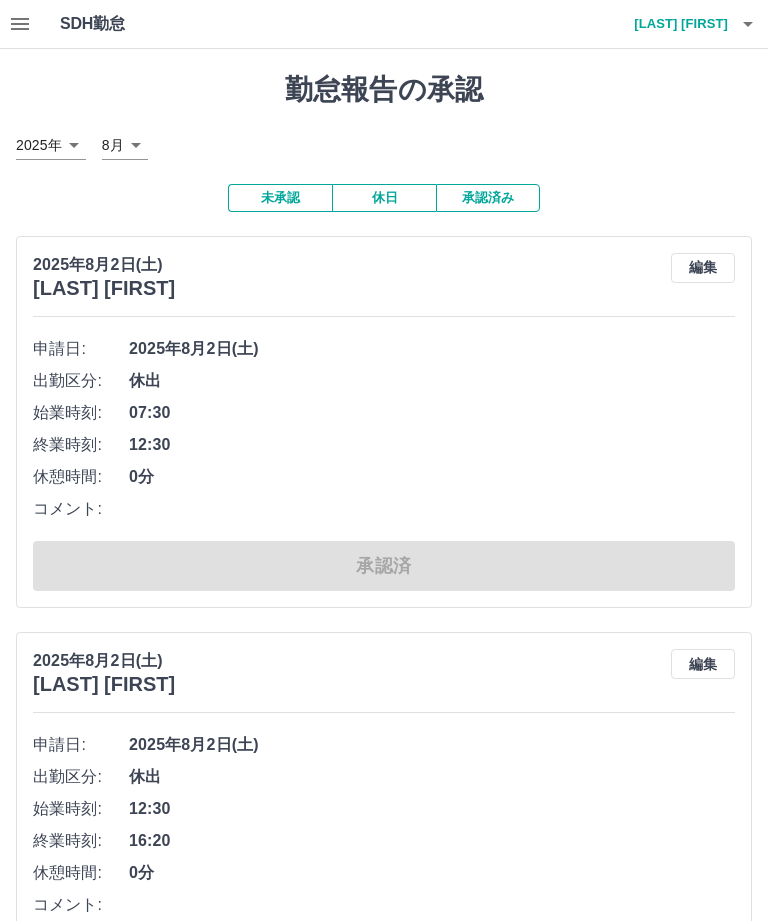 click on "SDH勤怠 芦髙　睦美 勤怠報告の承認 2025年 **** 8月 * 未承認 休日 承認済み 2025年8月2日(土) 藤田　隆美 編集 申請日: 2025年8月2日(土) 出勤区分: 休出 始業時刻: 07:30 終業時刻: 12:30 休憩時間: 0分 コメント: 承認済 2025年8月2日(土) 小池　香凜 編集 申請日: 2025年8月2日(土) 出勤区分: 休出 始業時刻: 12:30 終業時刻: 16:20 休憩時間: 0分 コメント: 承認済 2025年8月1日(金) 芦髙　睦美 編集 申請日: 2025年8月1日(金) 出勤区分: 出勤 始業時刻: 10:00 終業時刻: 19:00 休憩時間: 1時間0分 コメント: 所定開始: 10:00 所定終業: 19:00 所定休憩: 01:00 所定内: 8時間0分 所定外: 0分 承認済 2025年8月1日(金) 森本　啓二 編集 申請日: 2025年8月1日(金) 出勤区分: 出勤 始業時刻: 07:30 終業時刻: 16:30 休憩時間: 1時間0分 コメント: 所定開始: 07:30 所定終業: 16:30 所定休憩: 01:00 所定内: 8時間0分 所定外: 0分 0分" at bounding box center [384, 1905] 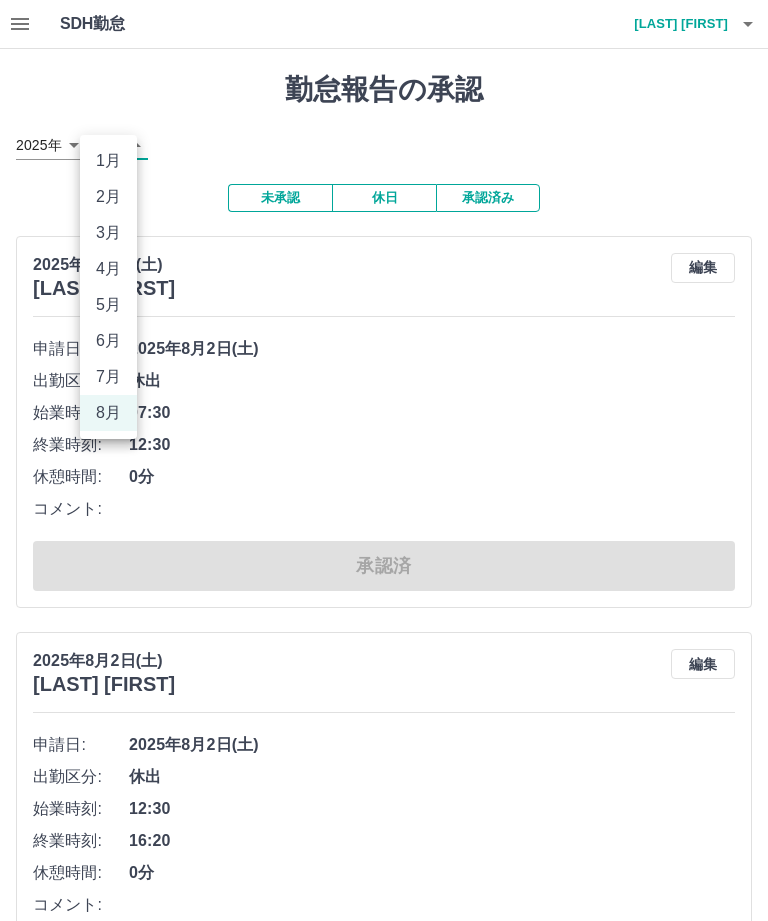 click on "7月" at bounding box center (108, 377) 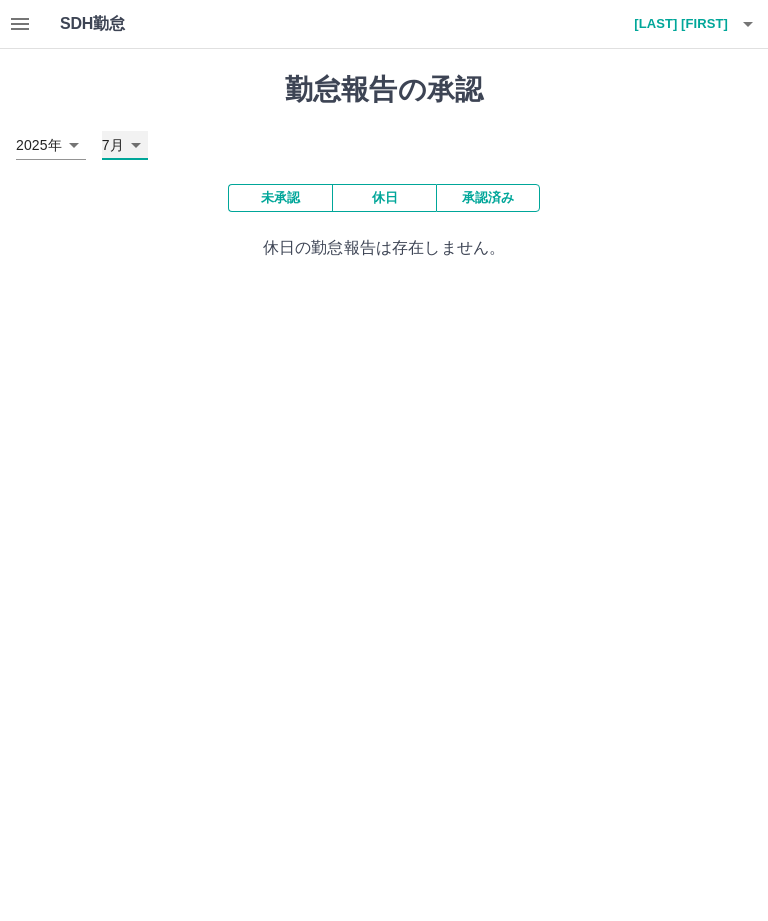 type on "*" 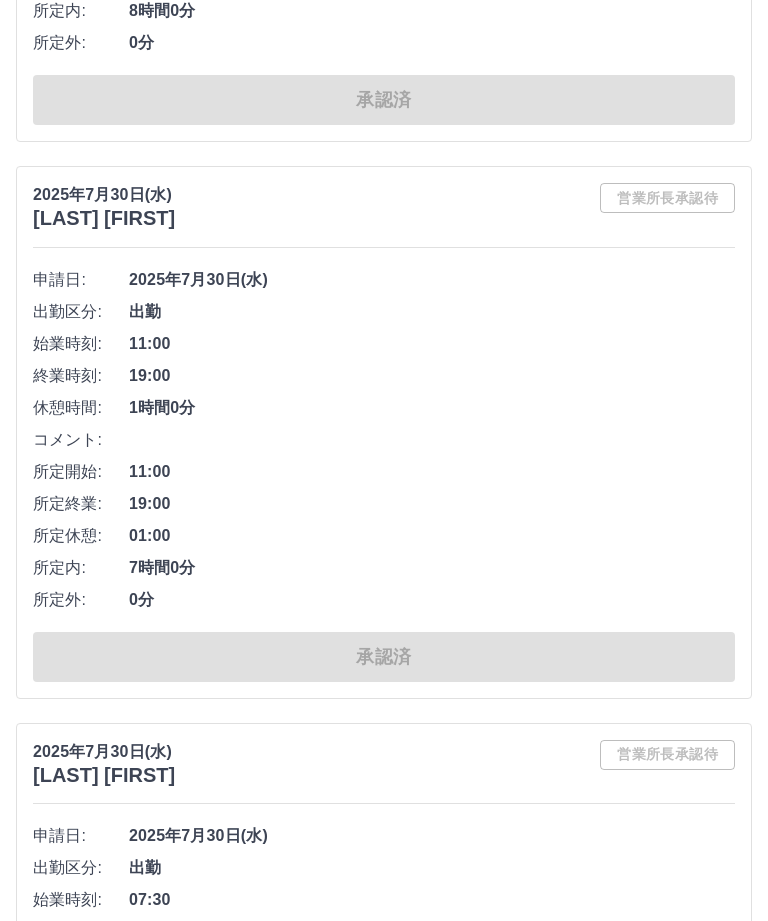 scroll, scrollTop: 2850, scrollLeft: 0, axis: vertical 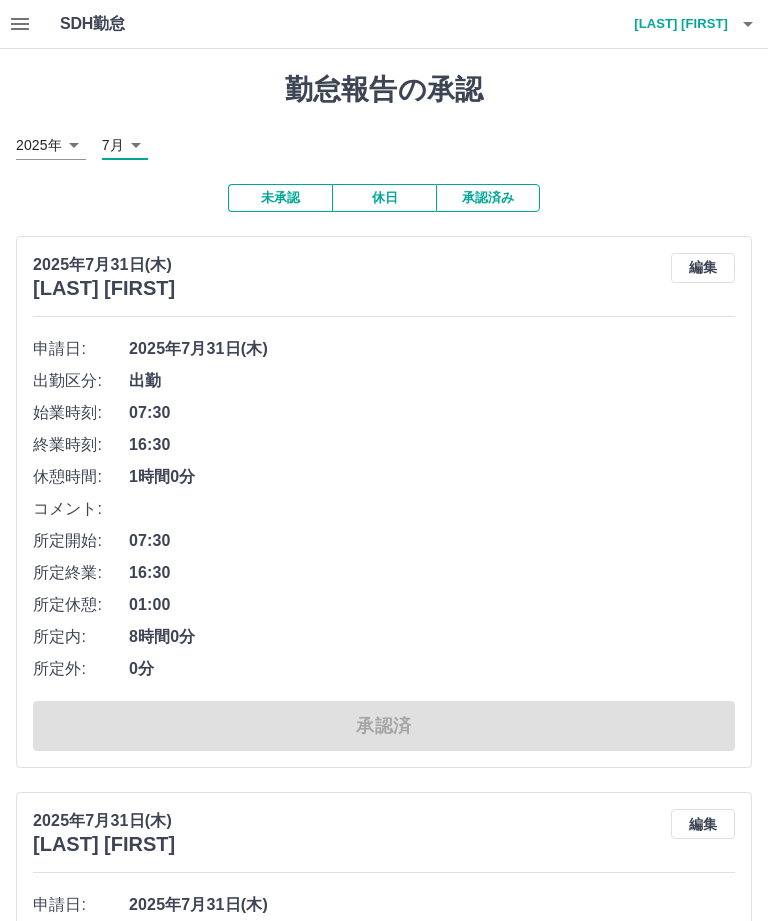 click 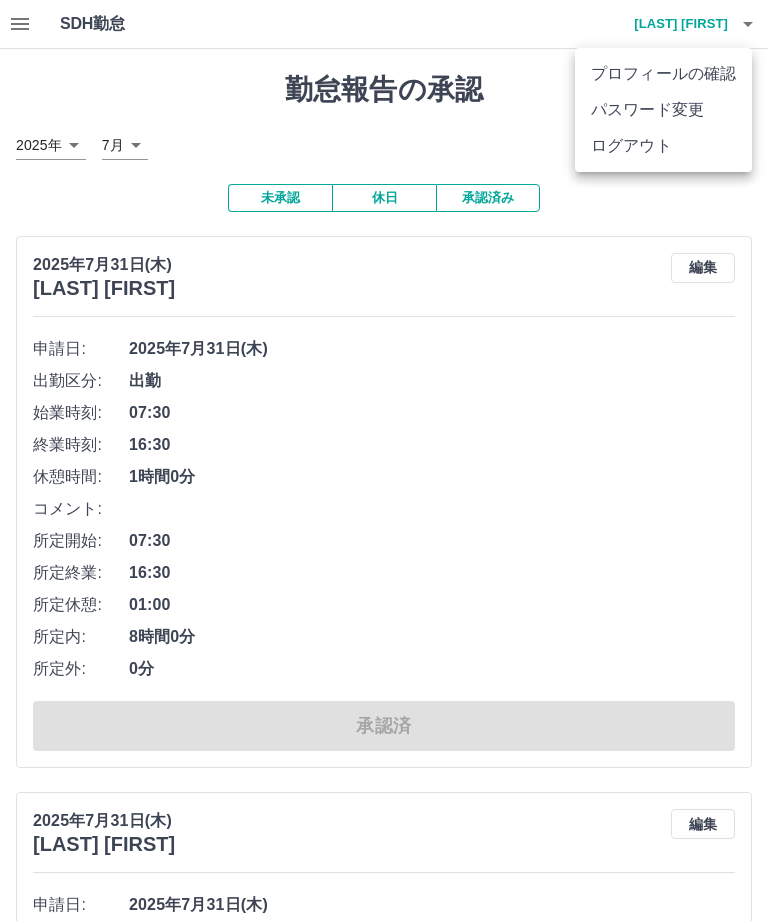 click on "ログアウト" at bounding box center [663, 146] 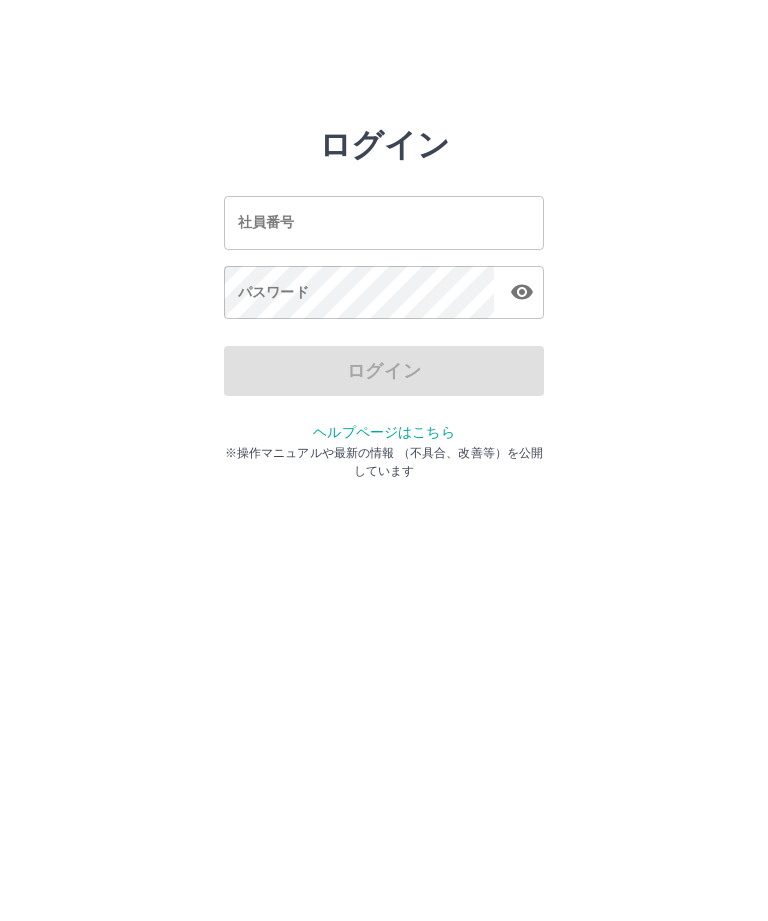 scroll, scrollTop: 0, scrollLeft: 0, axis: both 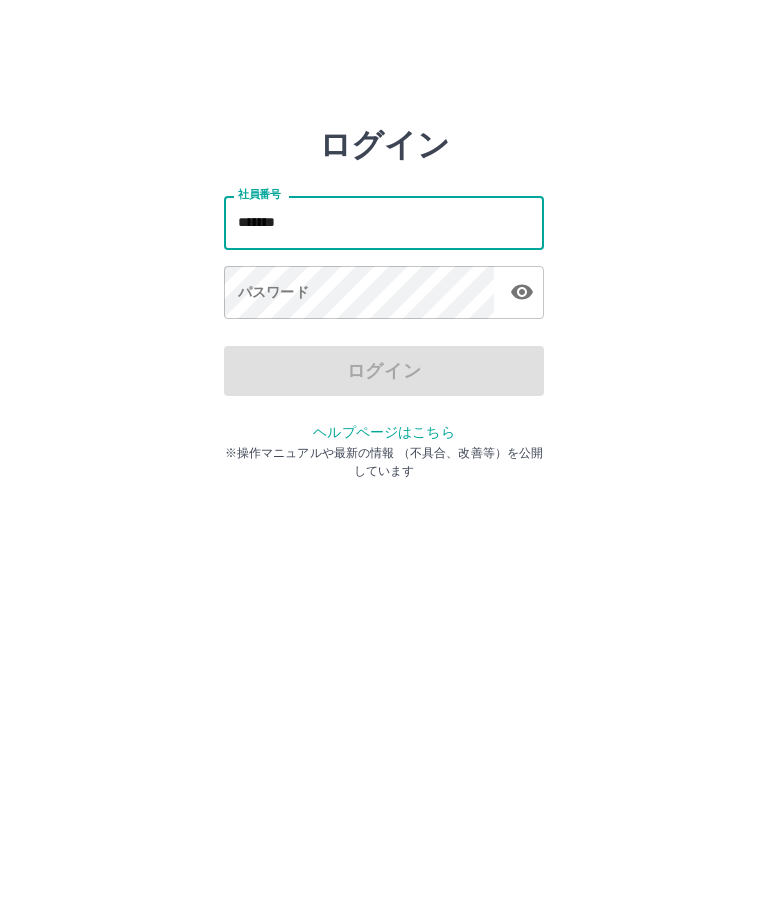 type on "*******" 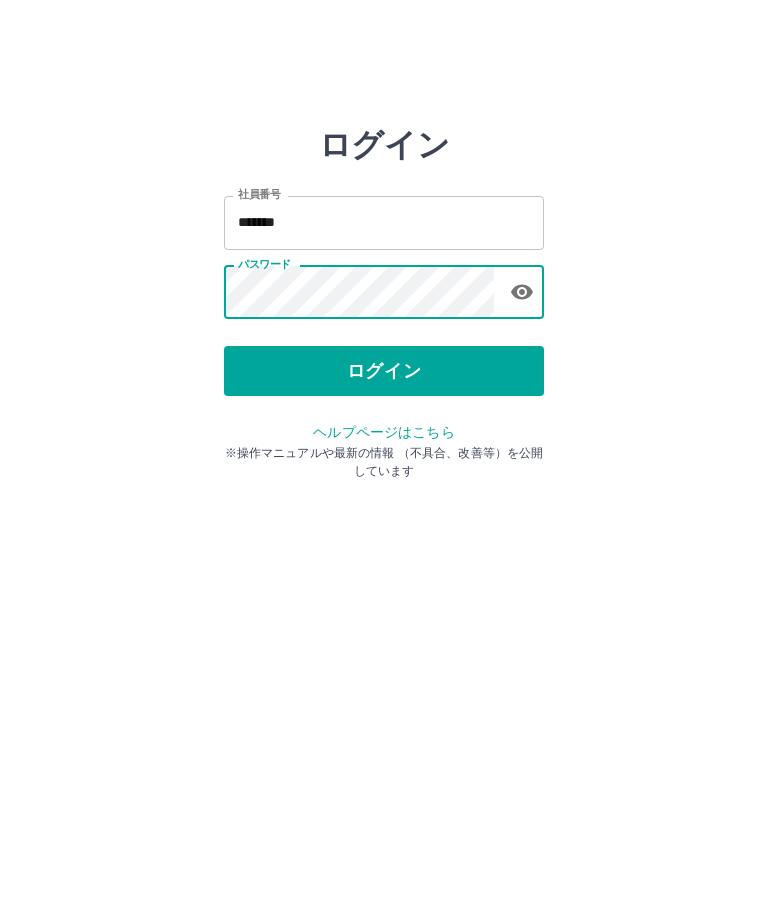 click on "ログイン" at bounding box center (384, 371) 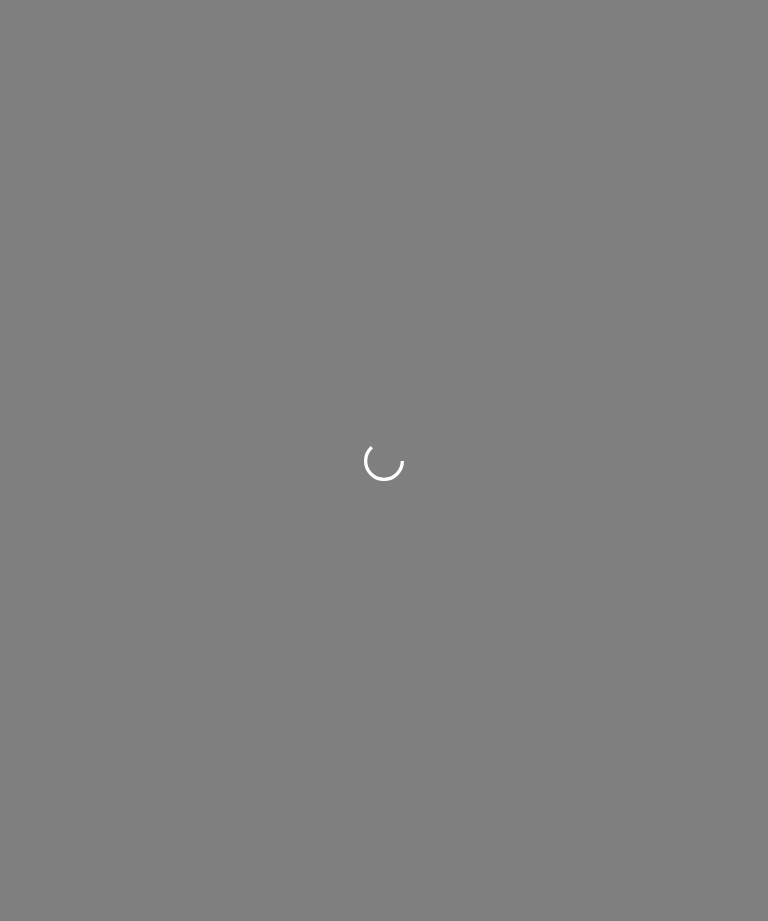 scroll, scrollTop: 0, scrollLeft: 0, axis: both 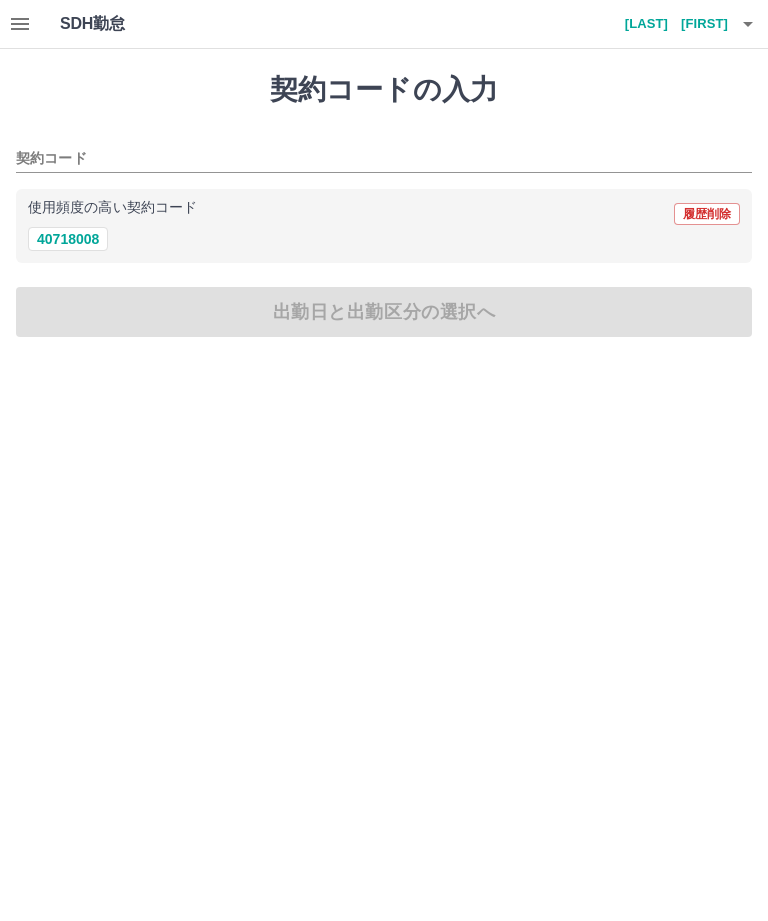 click on "40718008" at bounding box center (68, 239) 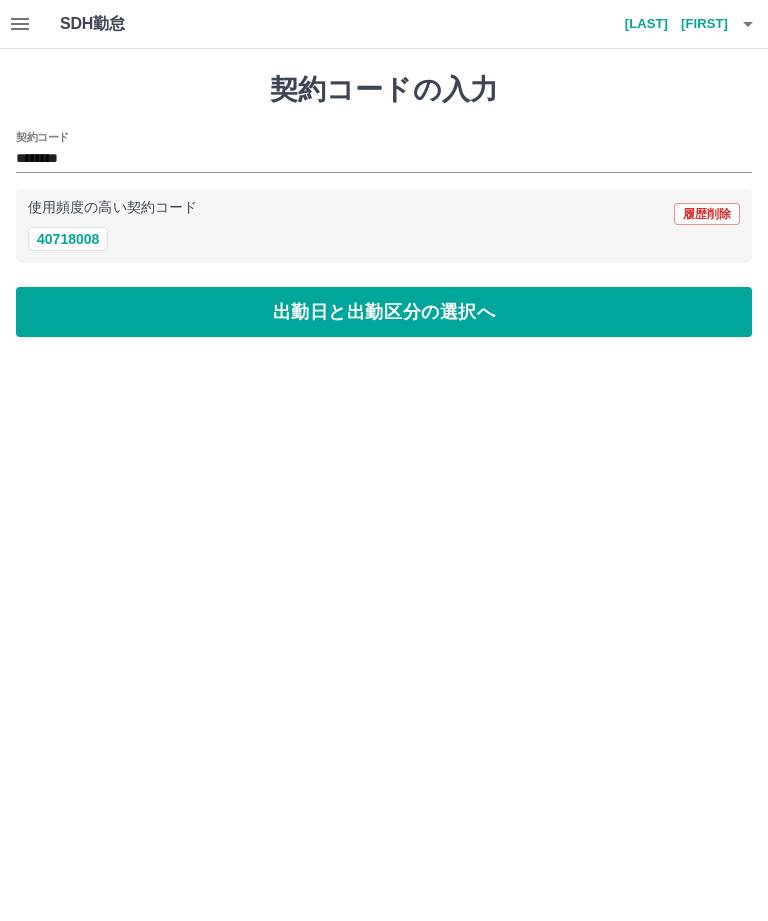 click on "出勤日と出勤区分の選択へ" at bounding box center [384, 312] 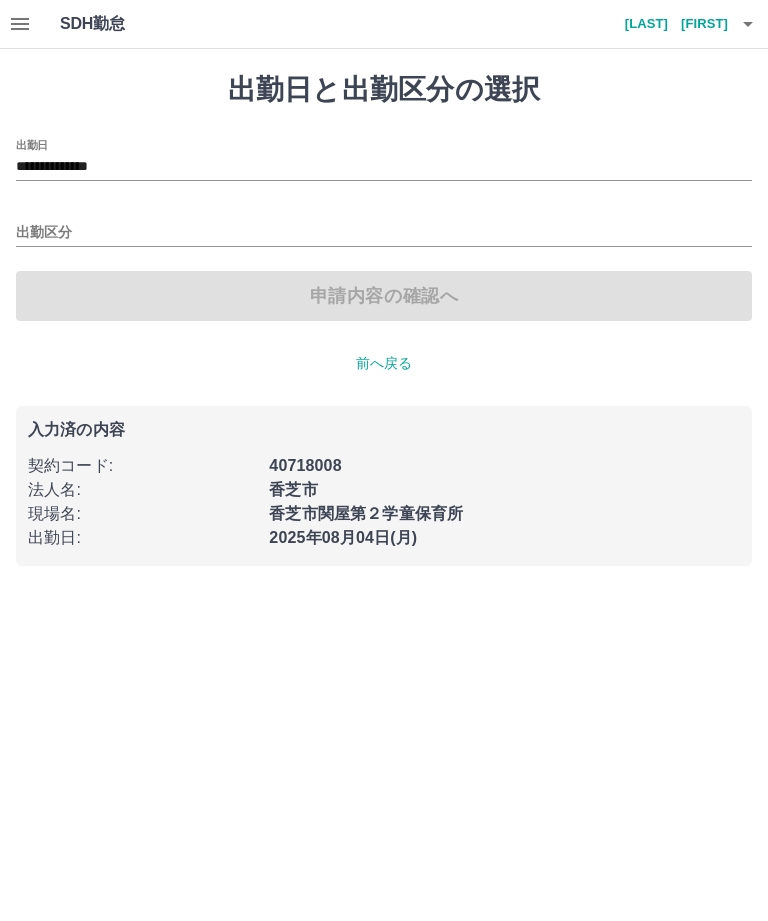 click on "**********" at bounding box center [384, 167] 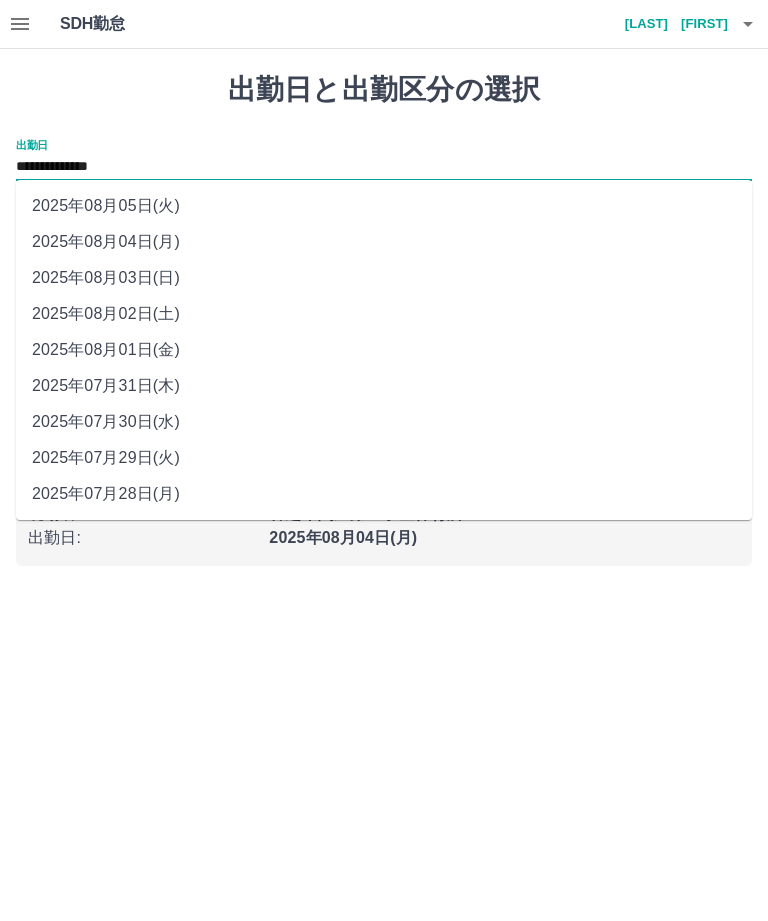 click on "2025年07月31日(木)" at bounding box center (384, 386) 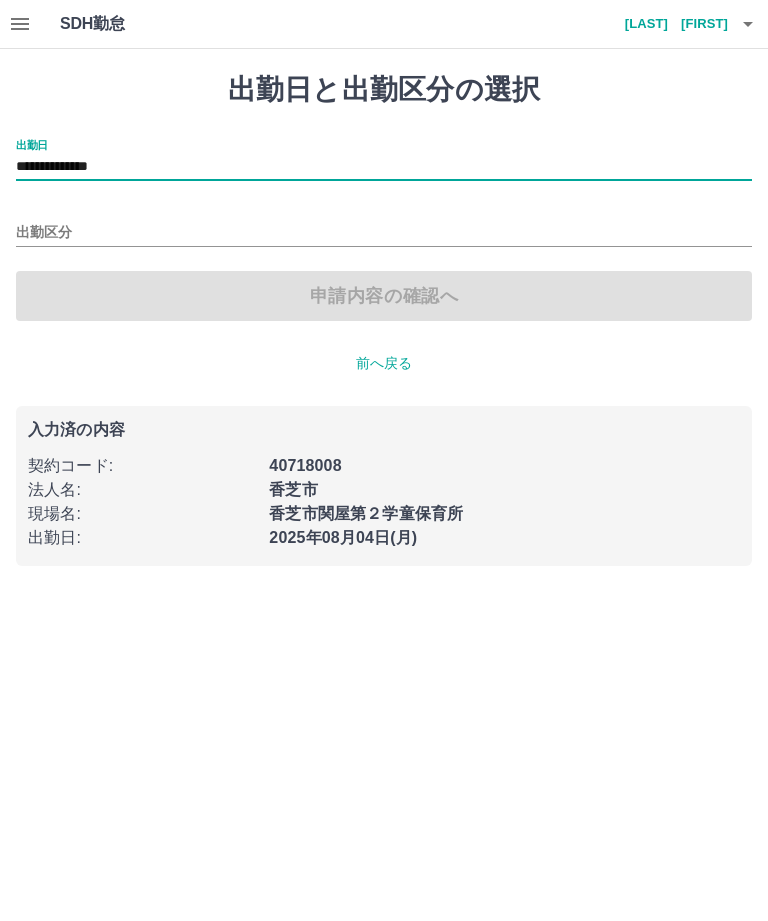 click on "出勤区分" at bounding box center (384, 233) 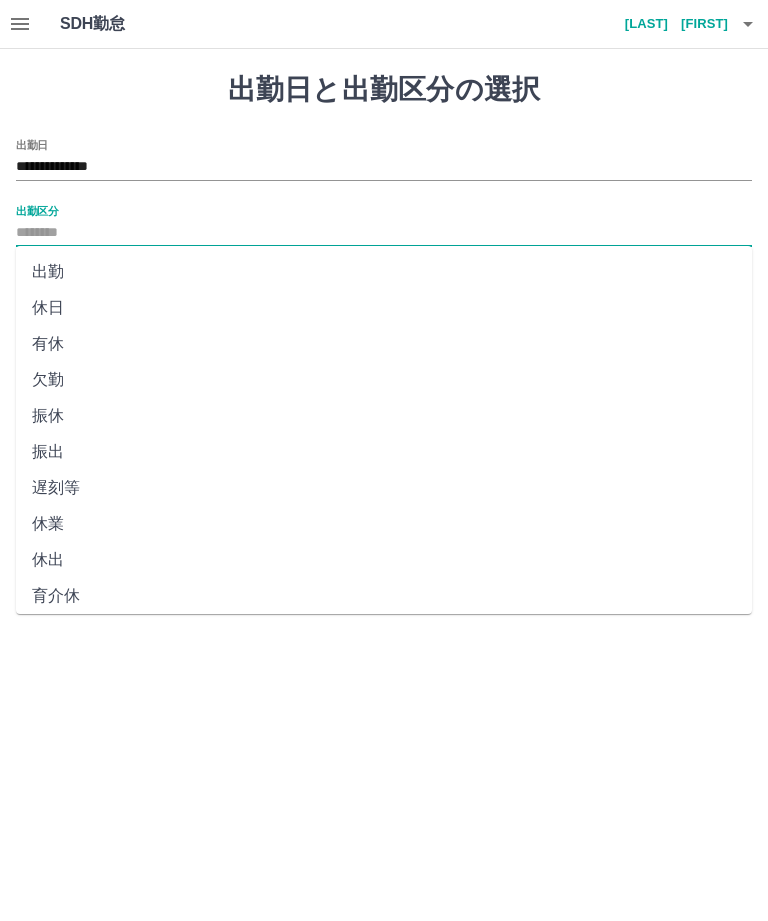 click on "出勤" at bounding box center (384, 272) 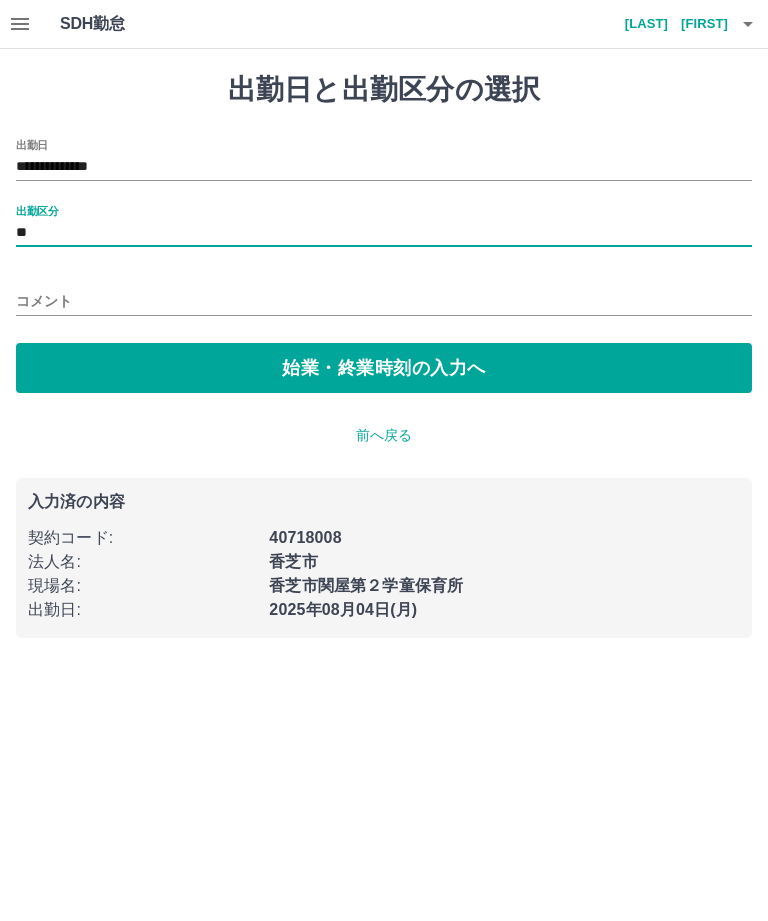 click on "始業・終業時刻の入力へ" at bounding box center [384, 368] 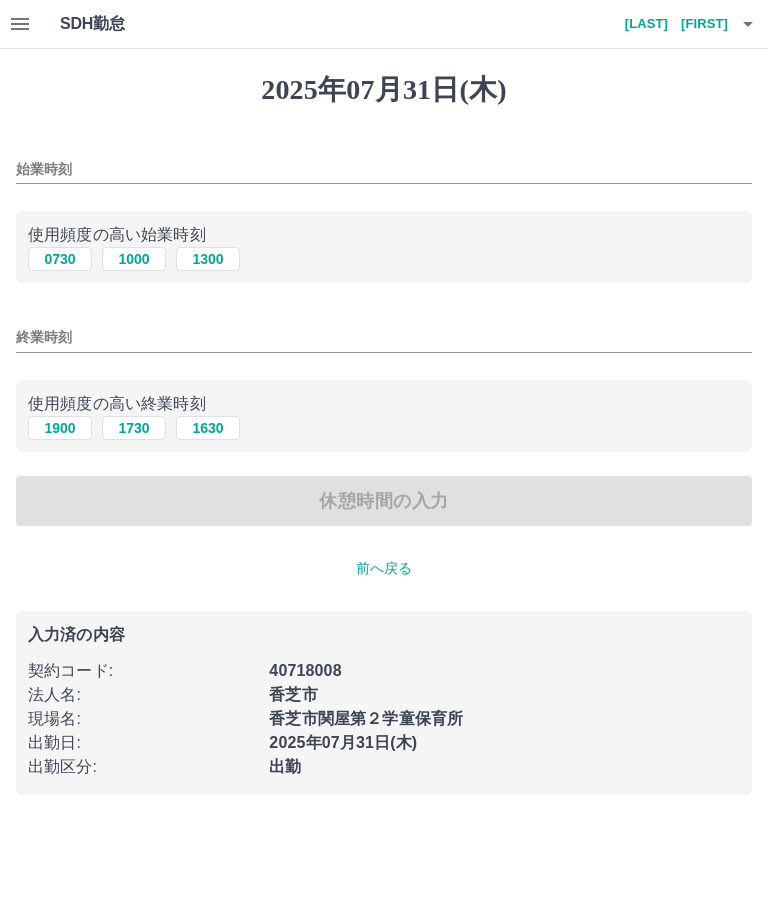 click on "始業時刻" at bounding box center [384, 169] 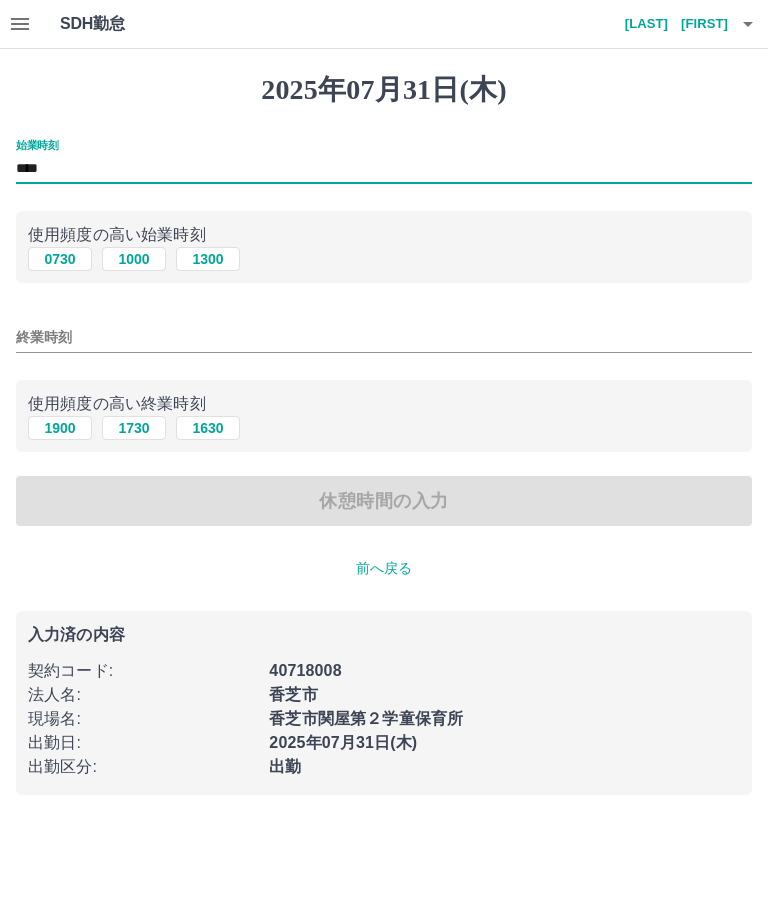 type on "****" 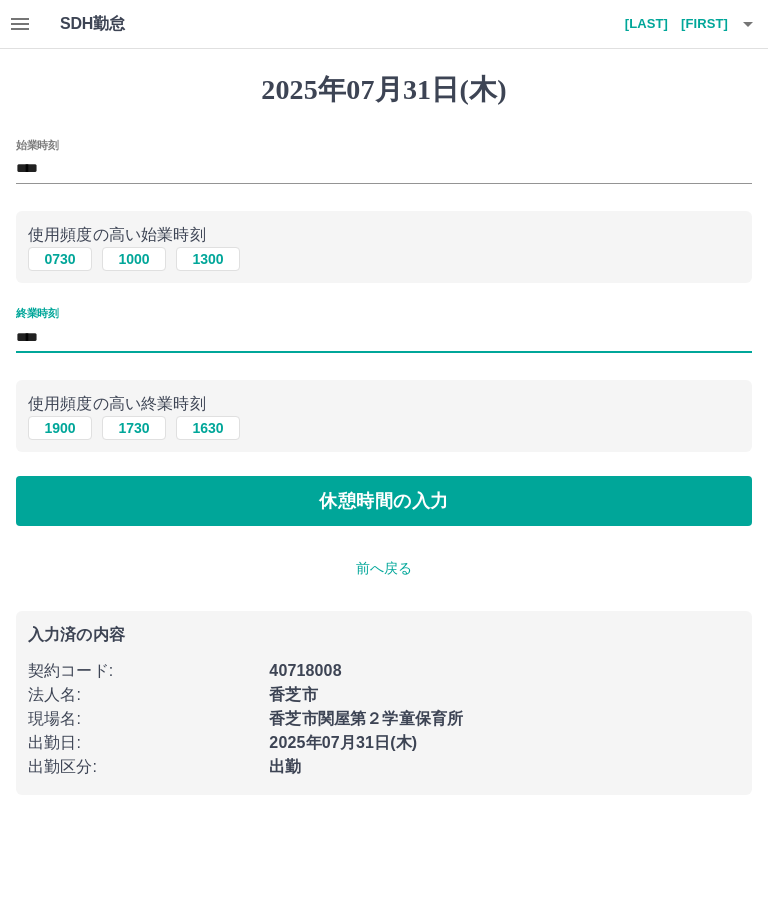 type on "****" 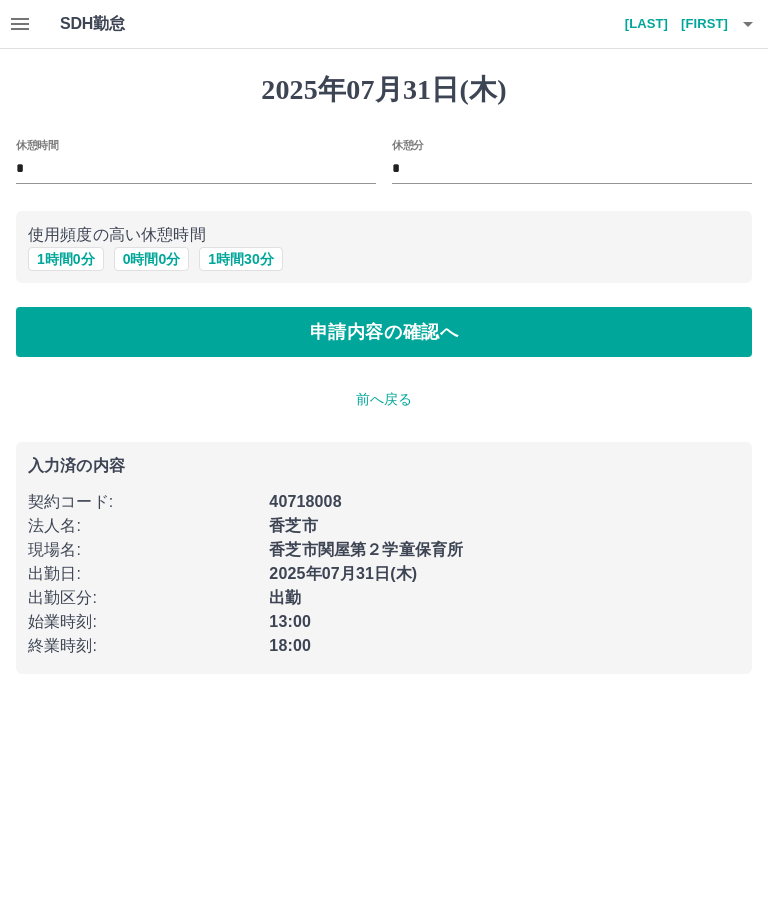 click on "0 時間 0 分" at bounding box center [152, 259] 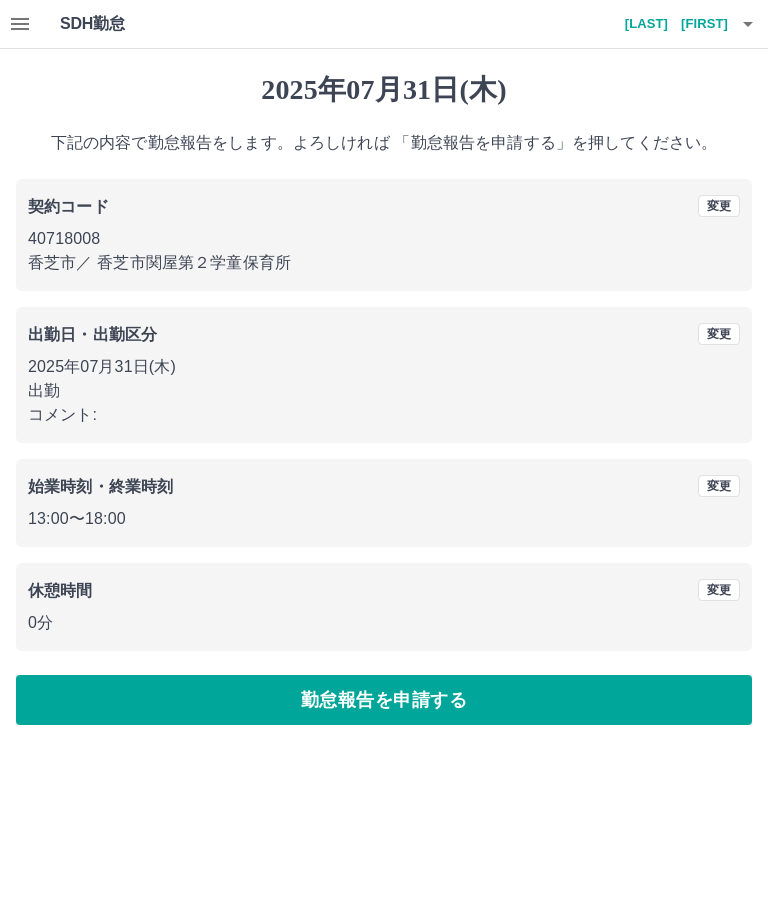 click on "勤怠報告を申請する" at bounding box center (384, 700) 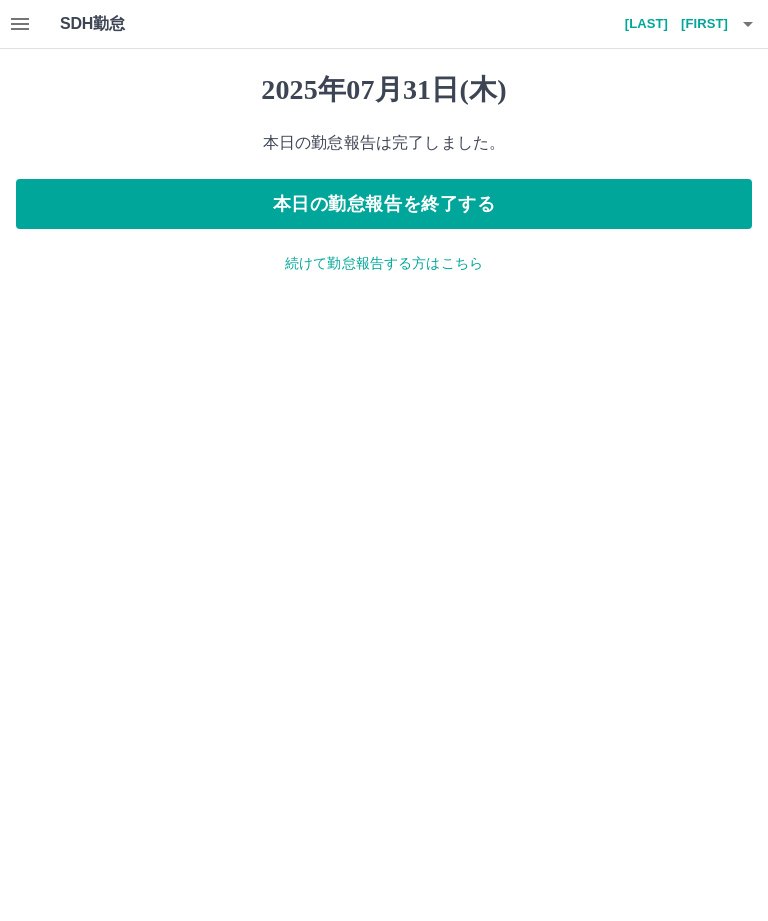 click on "続けて勤怠報告する方はこちら" at bounding box center (384, 263) 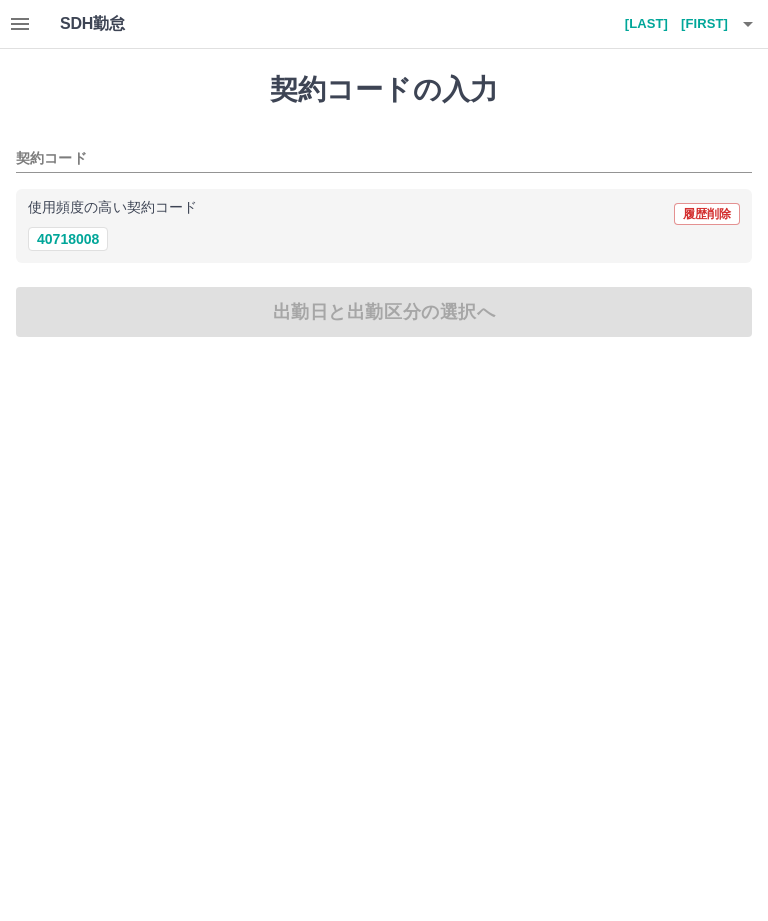click 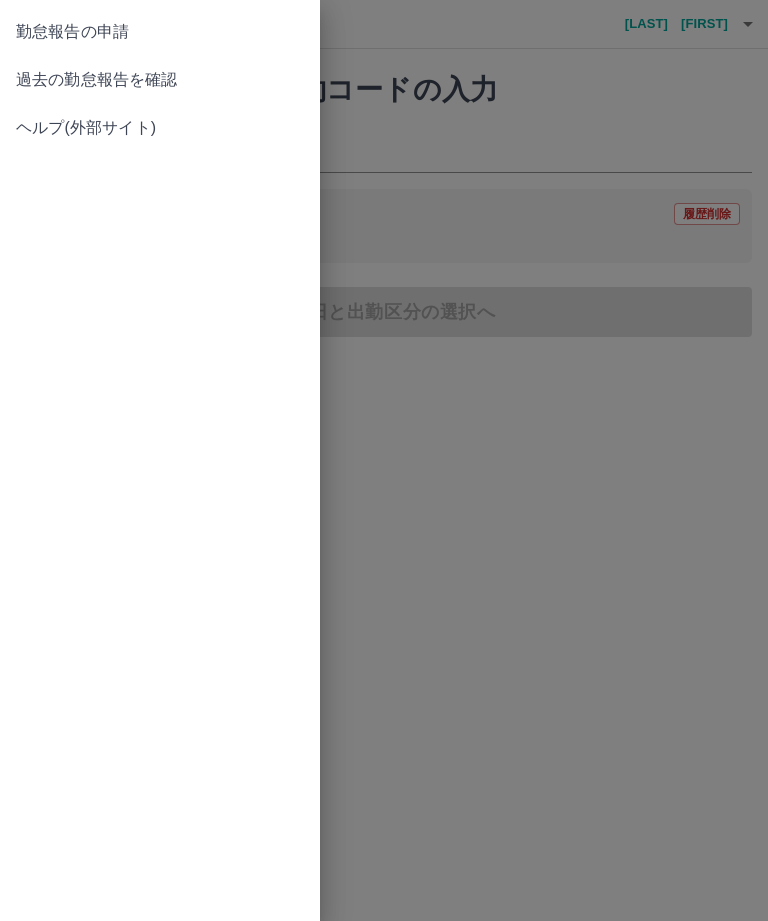 click on "過去の勤怠報告を確認" at bounding box center (160, 80) 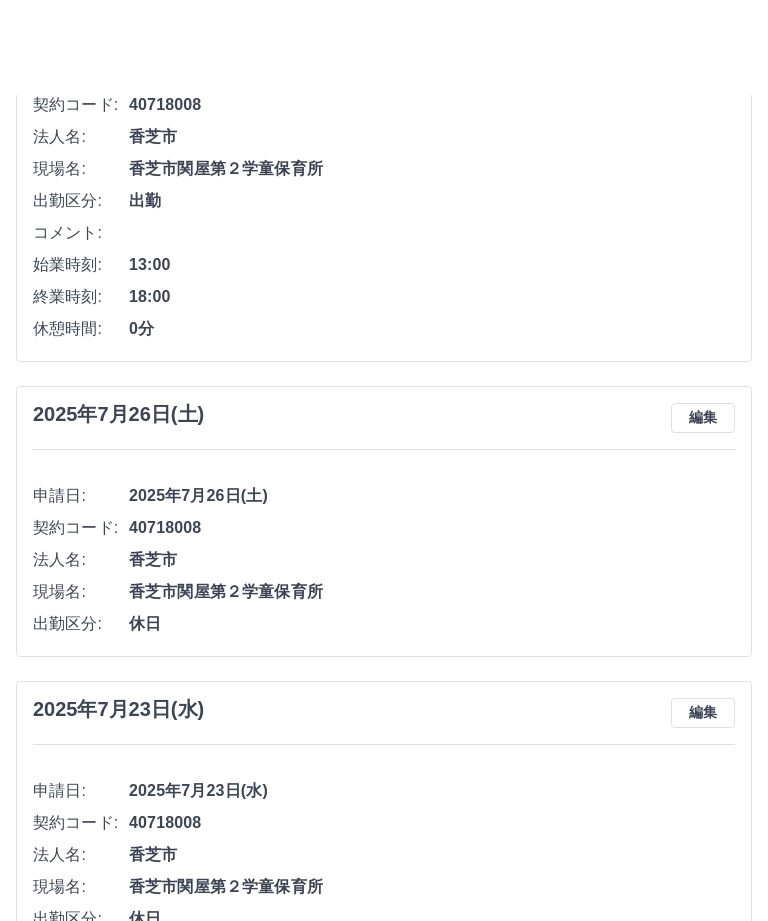 scroll, scrollTop: 0, scrollLeft: 0, axis: both 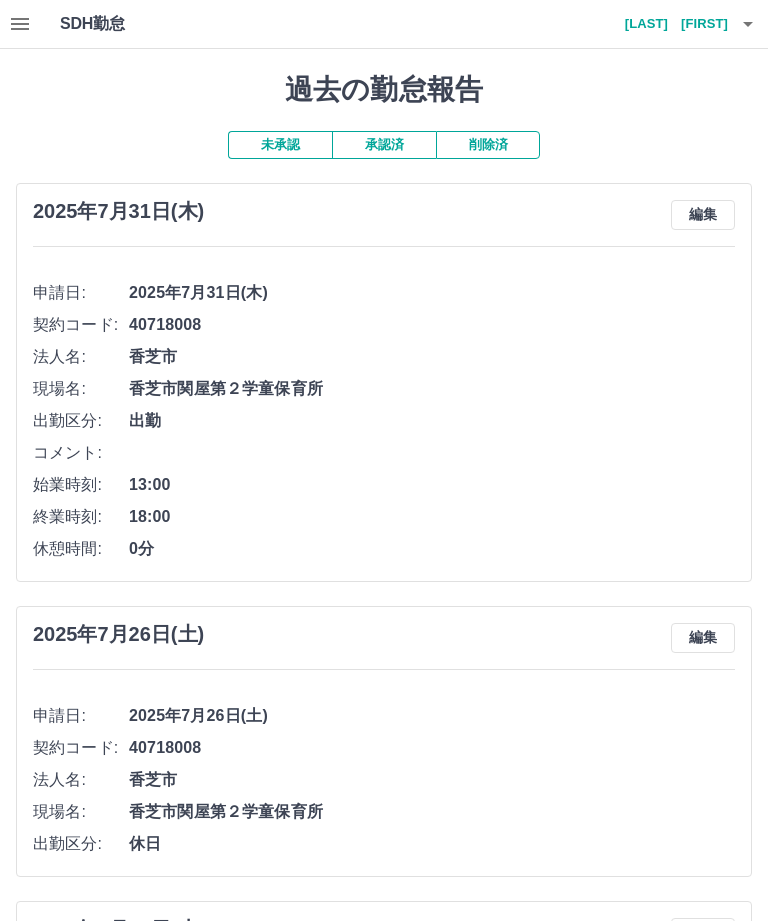 click 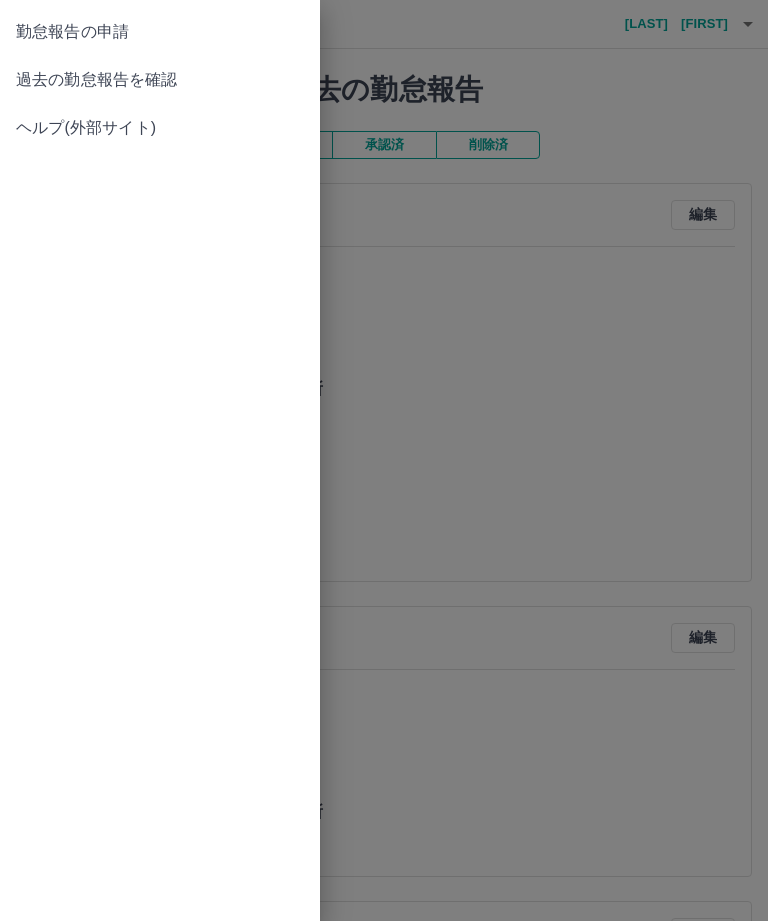 click at bounding box center (384, 460) 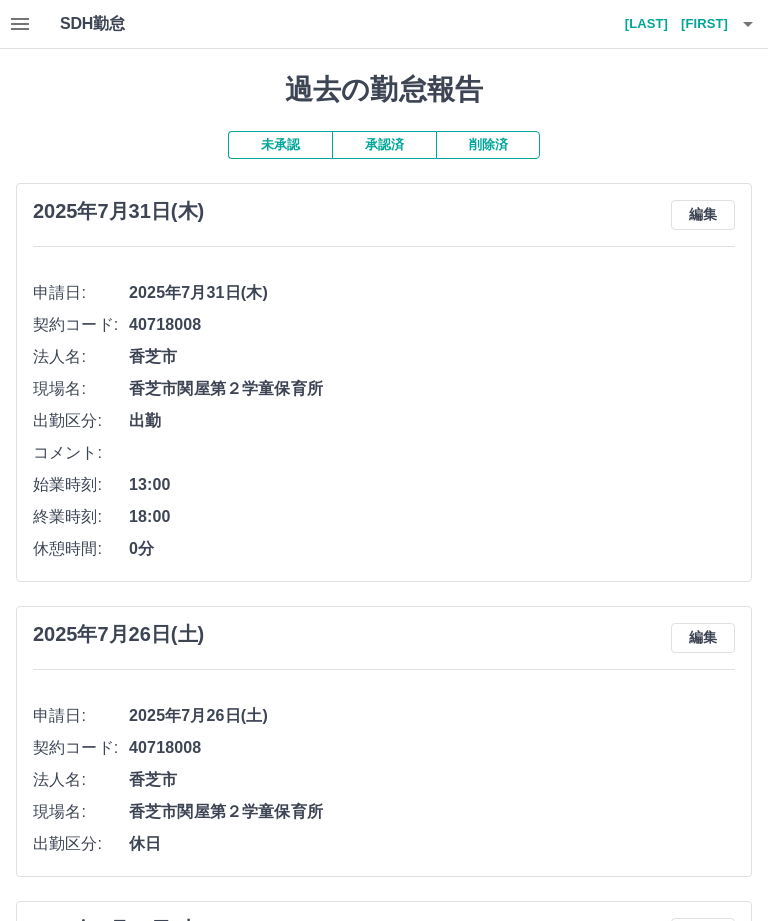 click on "過去の勤怠報告" at bounding box center [384, 90] 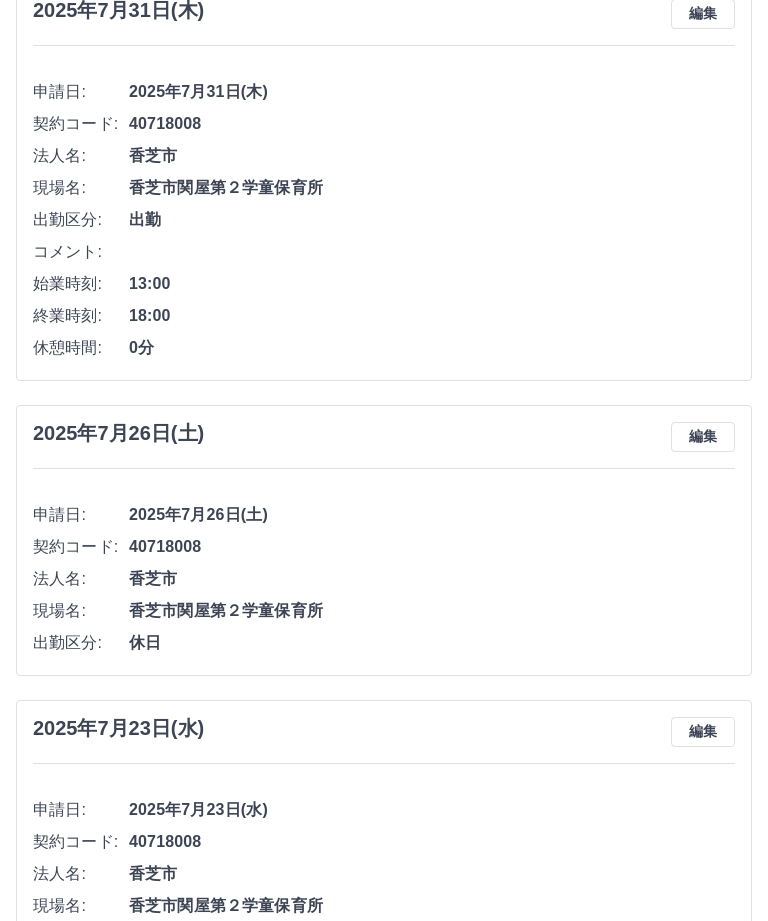 scroll, scrollTop: 0, scrollLeft: 0, axis: both 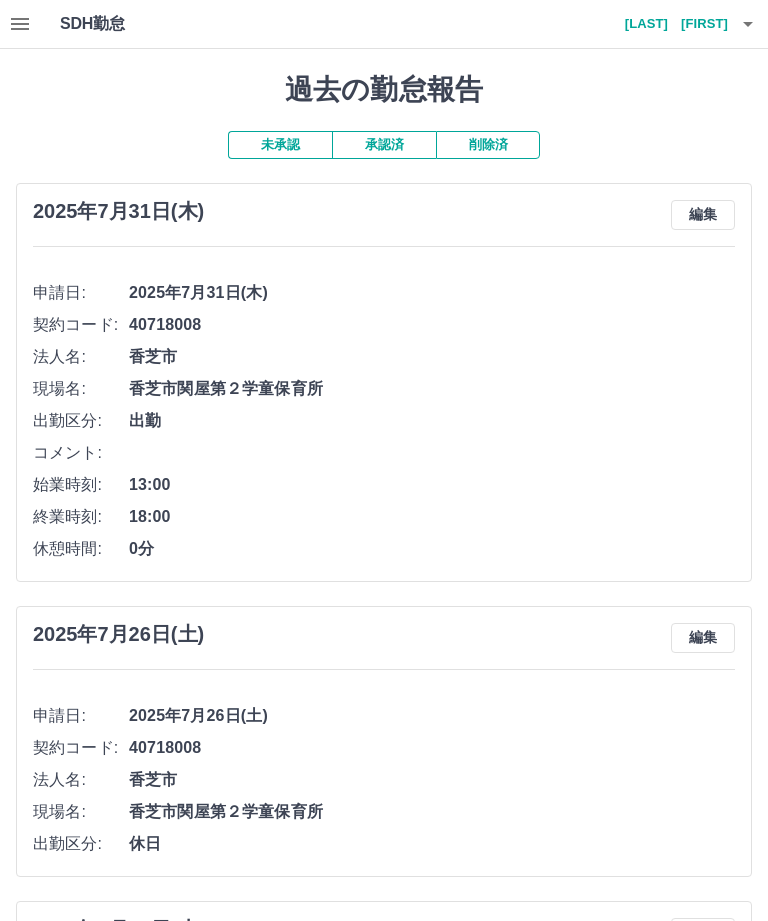 click on "[LAST] [FIRST]" at bounding box center [668, 24] 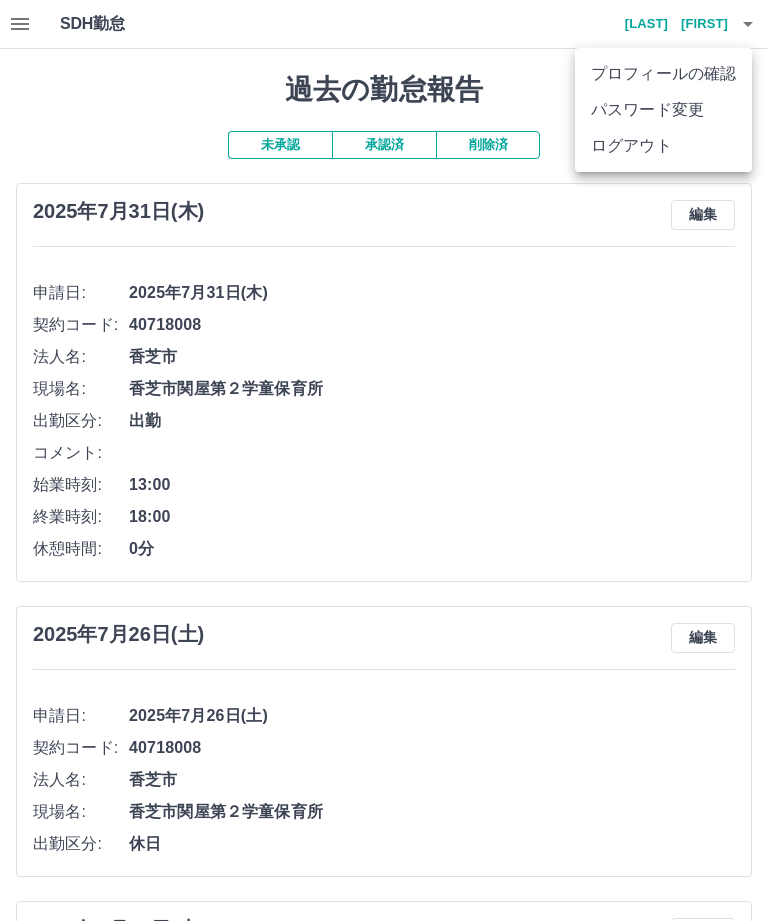 click on "ログアウト" at bounding box center (663, 146) 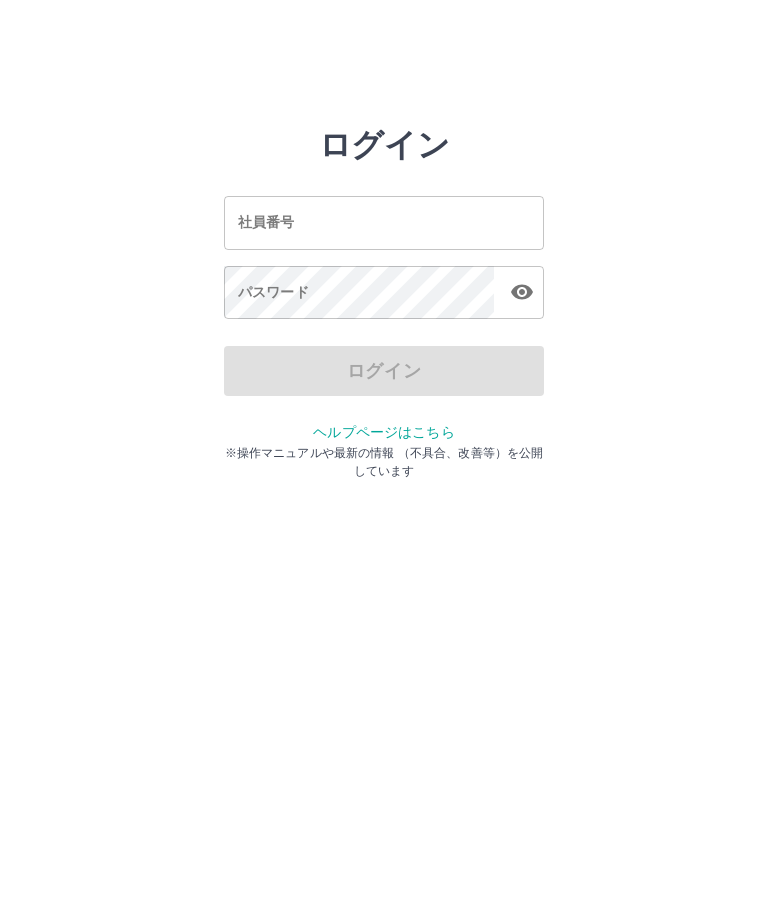 scroll, scrollTop: 0, scrollLeft: 0, axis: both 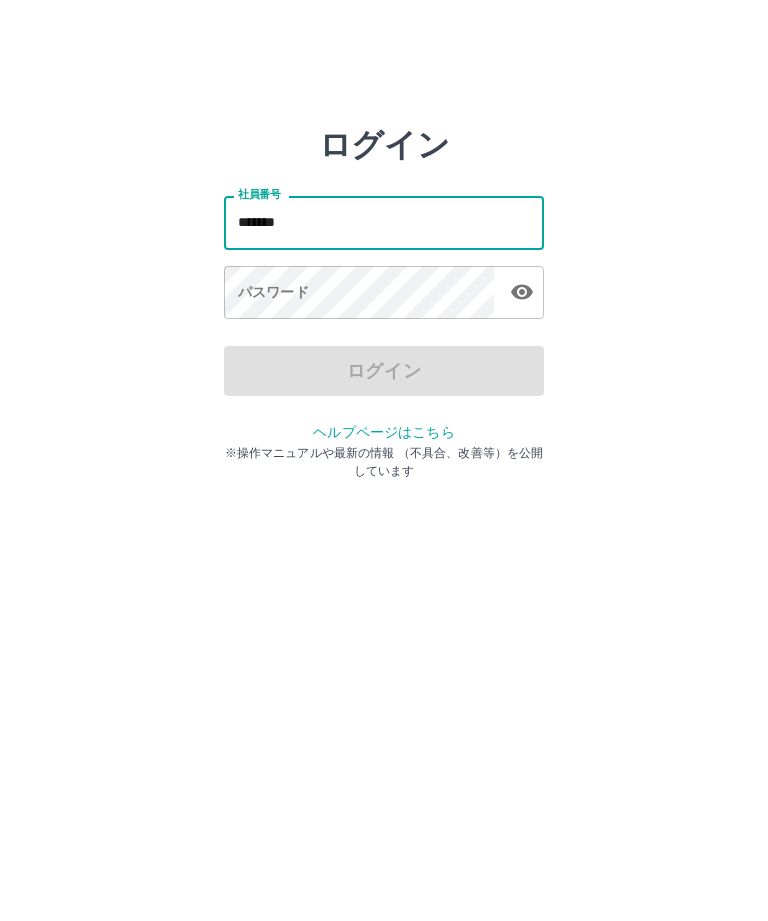 type on "*******" 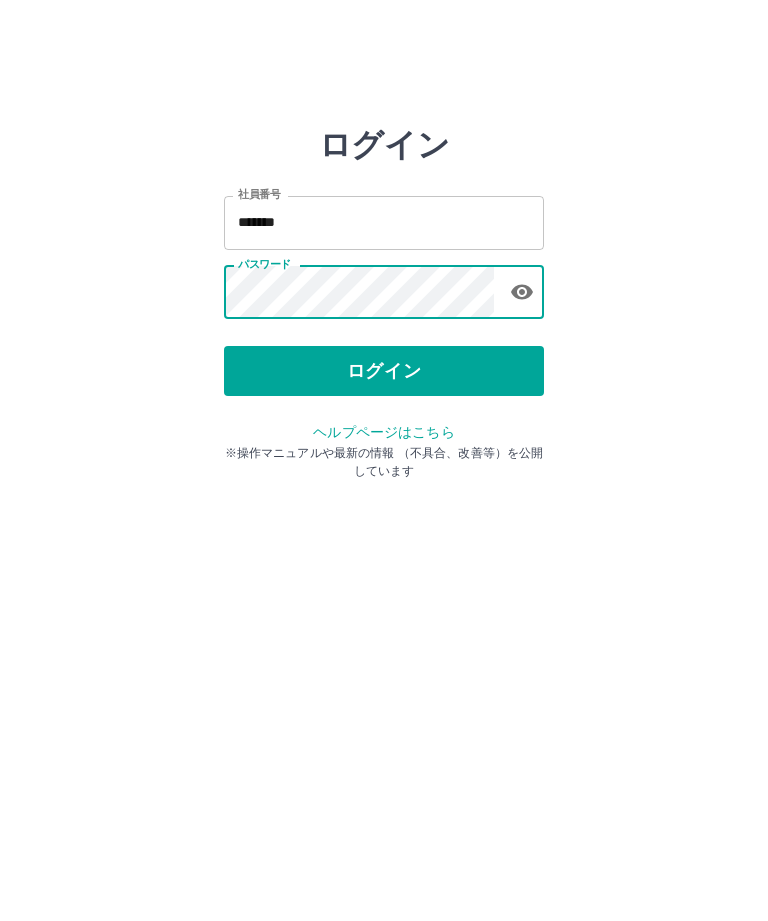 click on "ログイン" at bounding box center (384, 371) 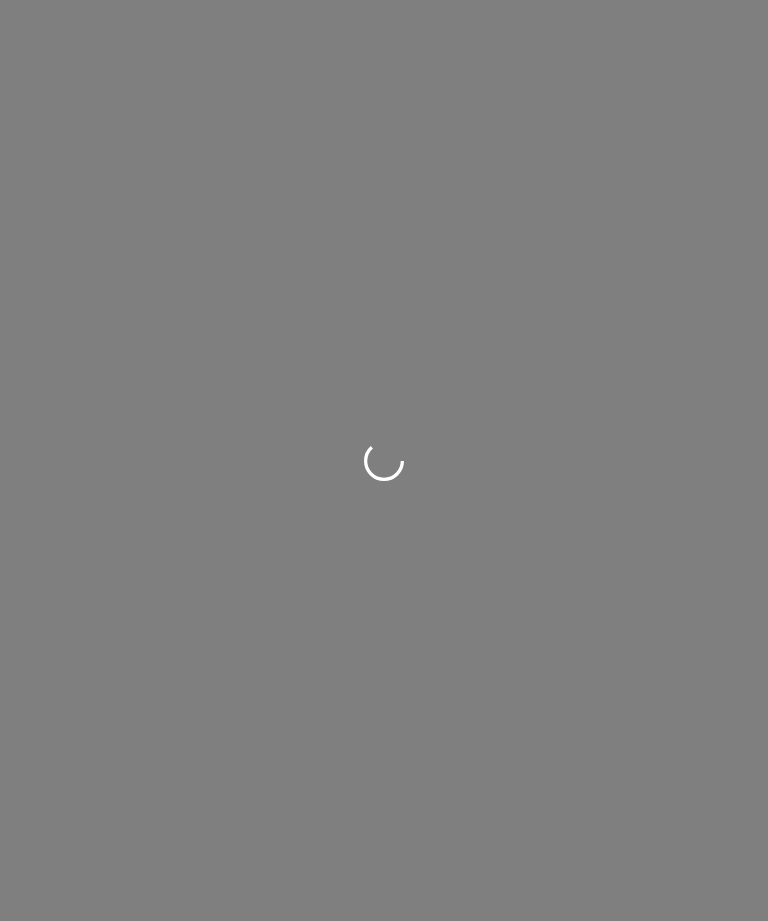 scroll, scrollTop: 0, scrollLeft: 0, axis: both 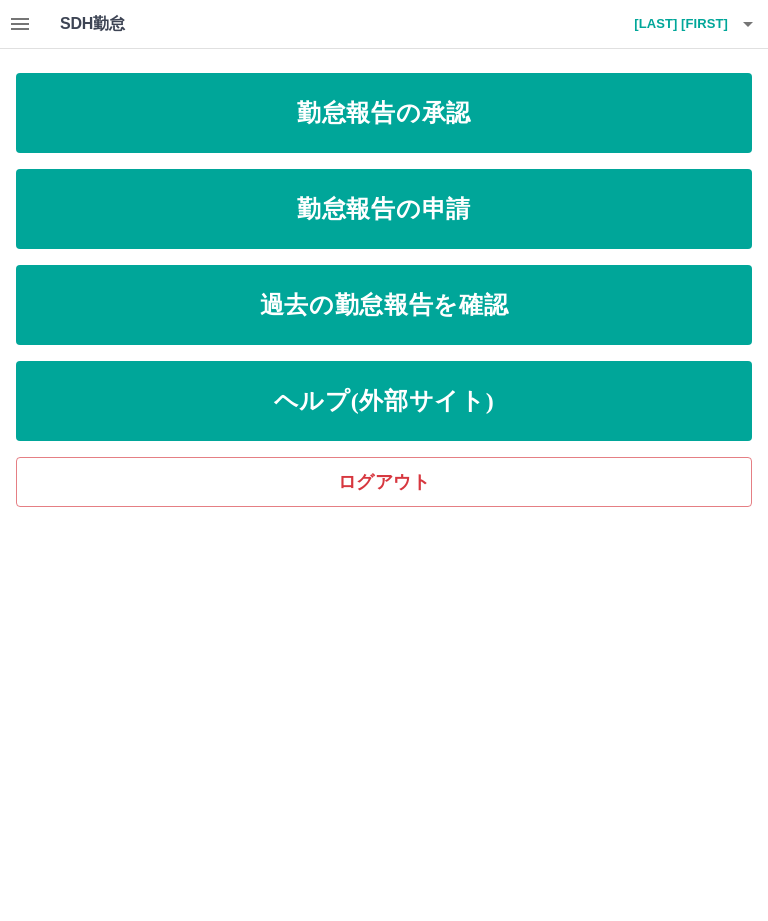 click on "勤怠報告の承認" at bounding box center (384, 113) 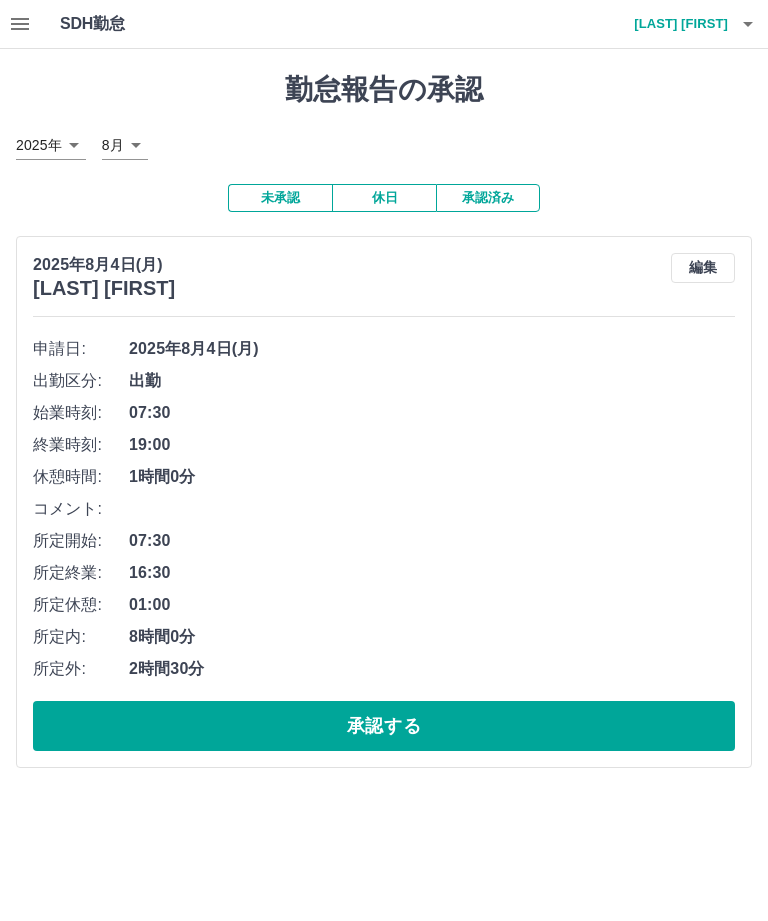 click on "SDH勤怠 [LAST] [FIRST] 勤怠報告の承認 2025年 **** 8月 * 未承認 休日 承認済み 2025年8月4日(月) [LAST] [FIRST] 編集 申請日: 2025年8月4日(月) 出勤区分: 出勤 始業時刻: 07:30 終業時刻: 19:00 休憩時間: 1時間0分 コメント: 所定開始: 07:30 所定終業: 16:30 所定休憩: 01:00 所定内: 8時間0分 所定外: 2時間30分 承認する SDH勤怠" at bounding box center [384, 396] 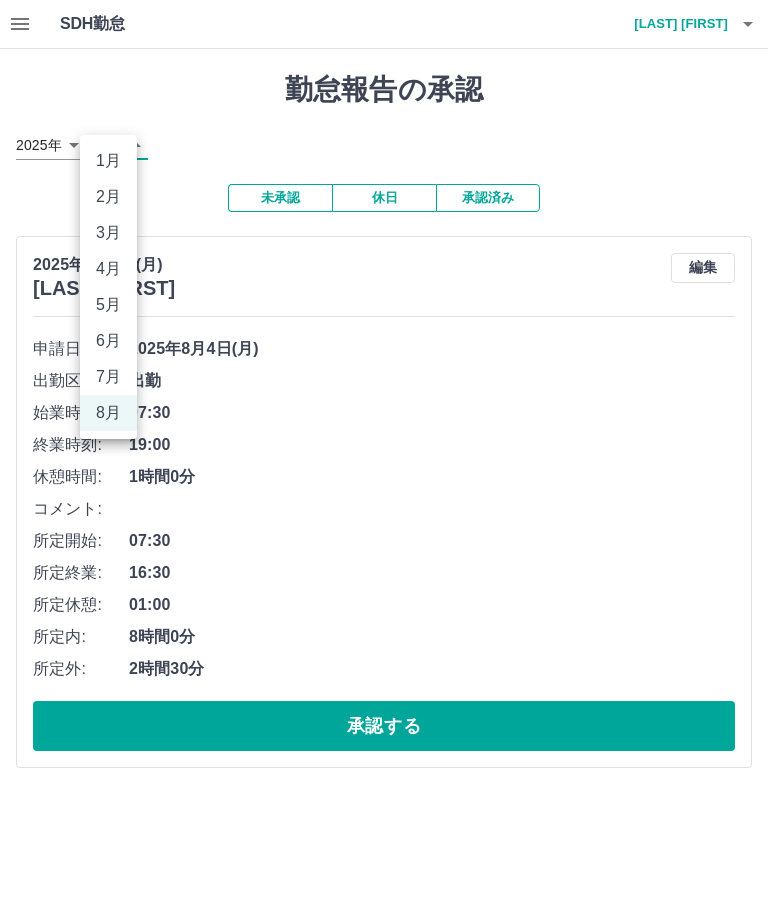 click on "7月" at bounding box center (108, 377) 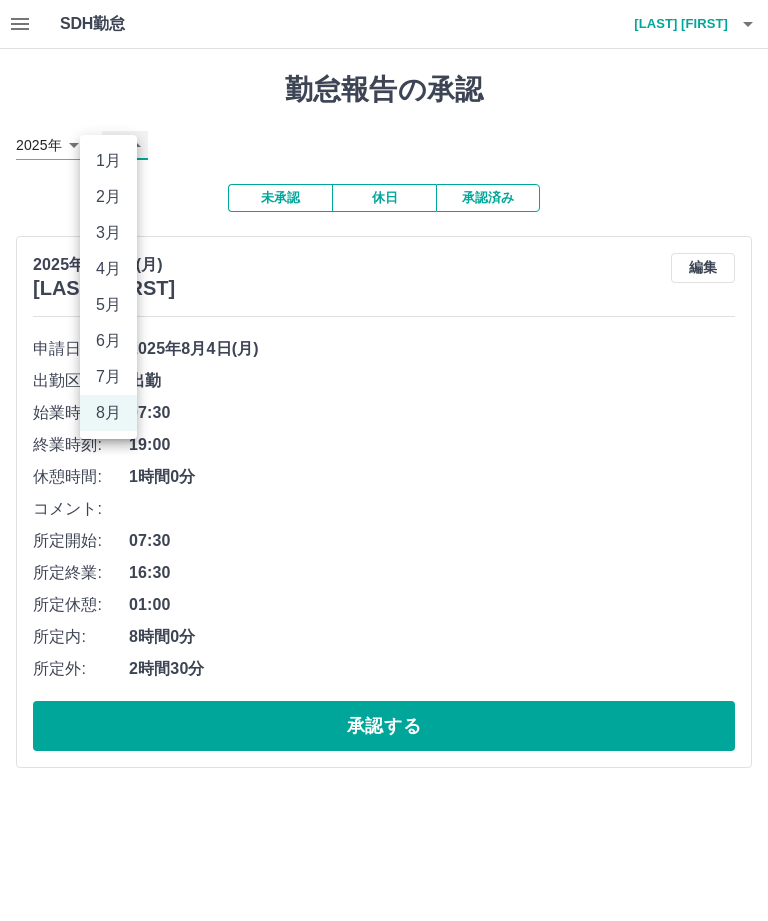 type on "*" 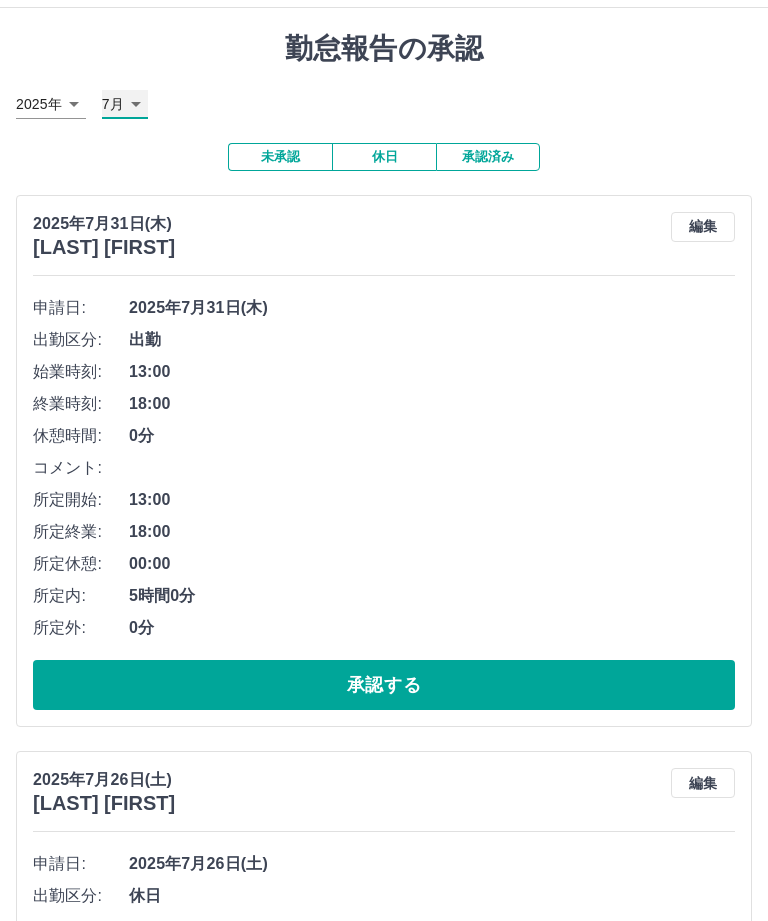 scroll, scrollTop: 49, scrollLeft: 0, axis: vertical 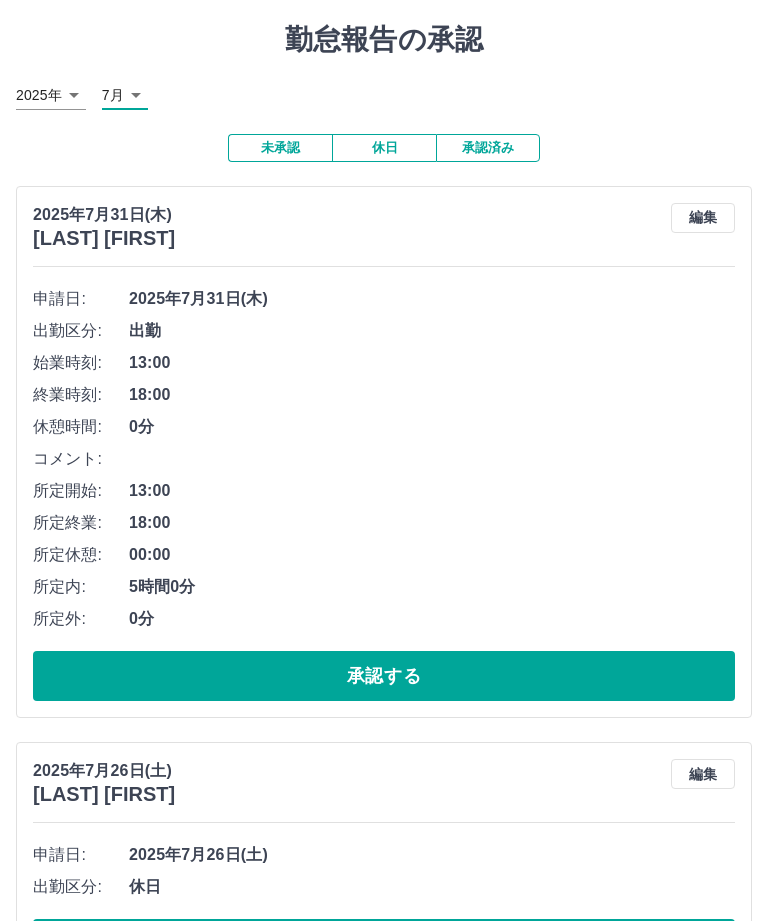 click on "承認する" at bounding box center [384, 677] 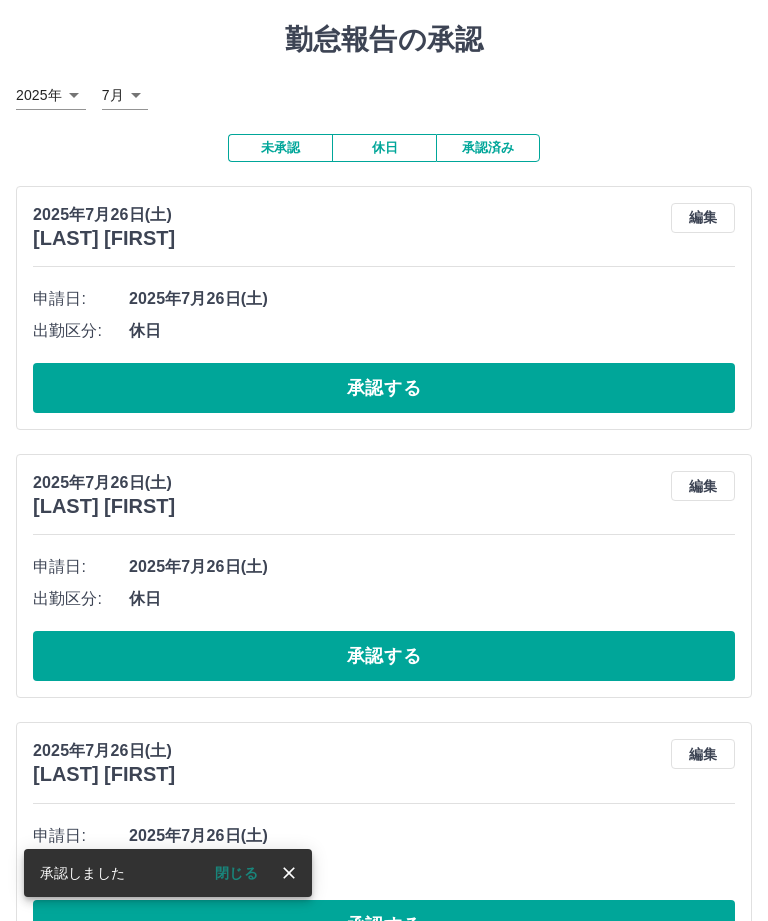 scroll, scrollTop: 0, scrollLeft: 0, axis: both 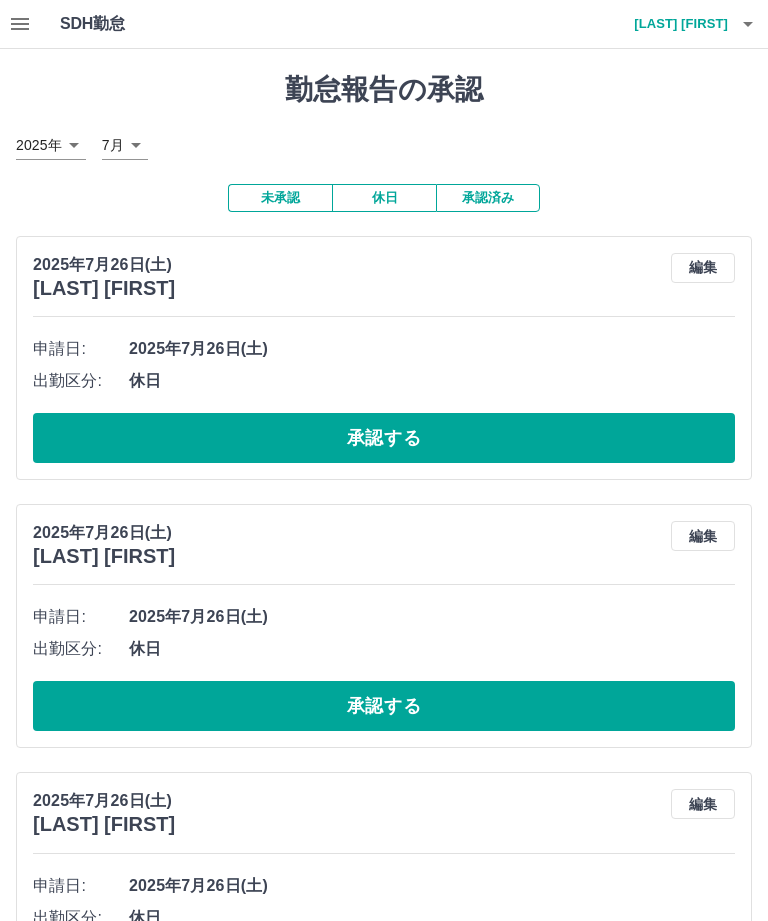 click on "[LAST] [FIRST]" at bounding box center [668, 24] 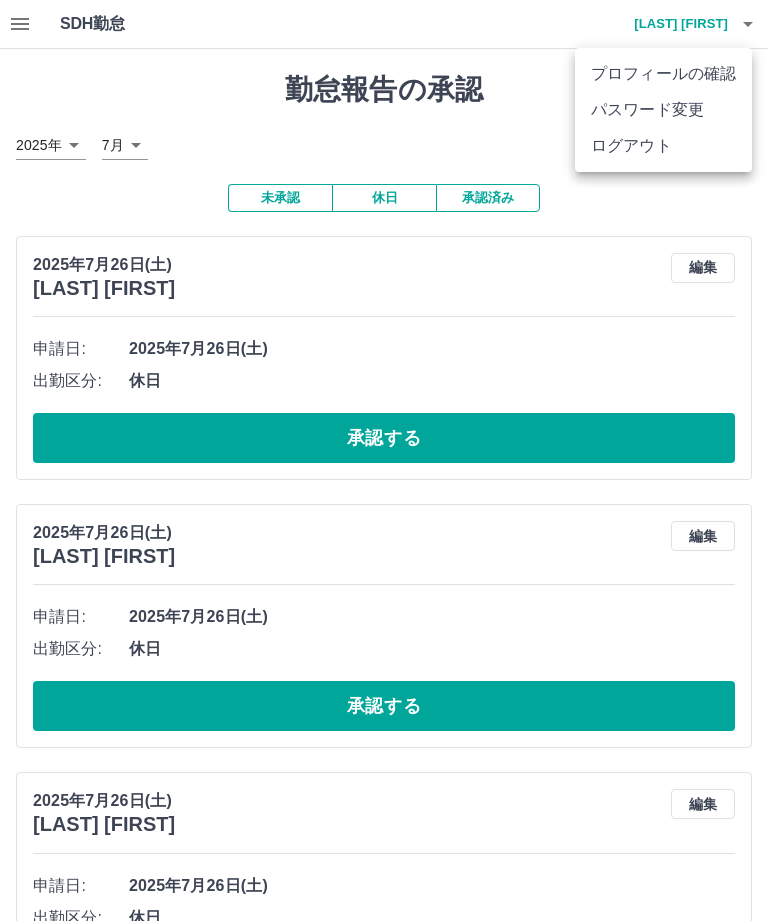 click on "ログアウト" at bounding box center [663, 146] 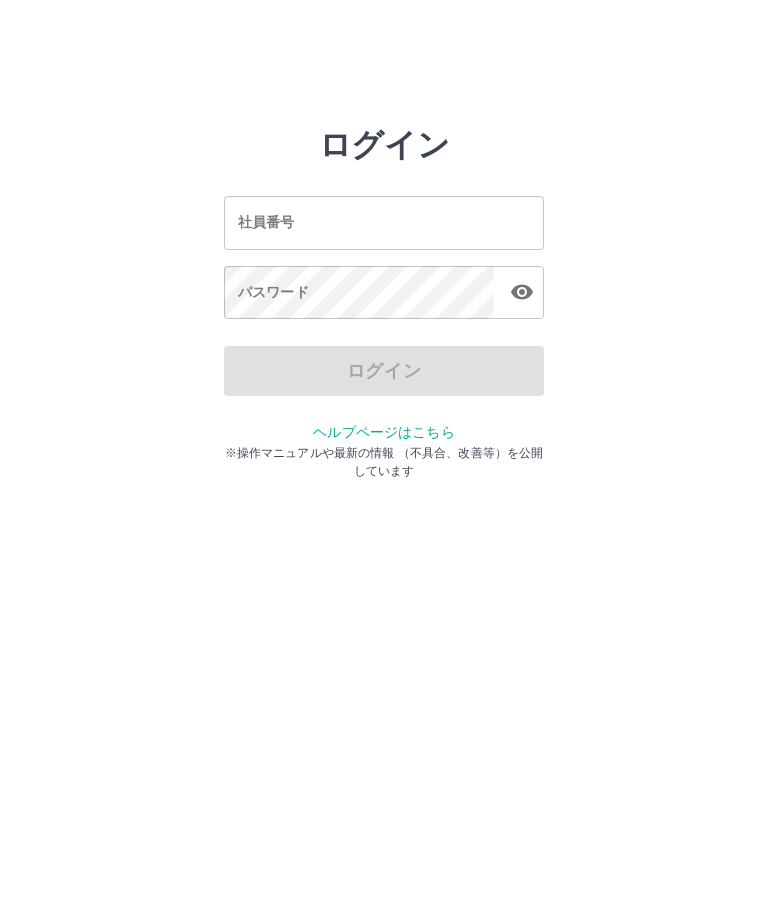 scroll, scrollTop: 0, scrollLeft: 0, axis: both 